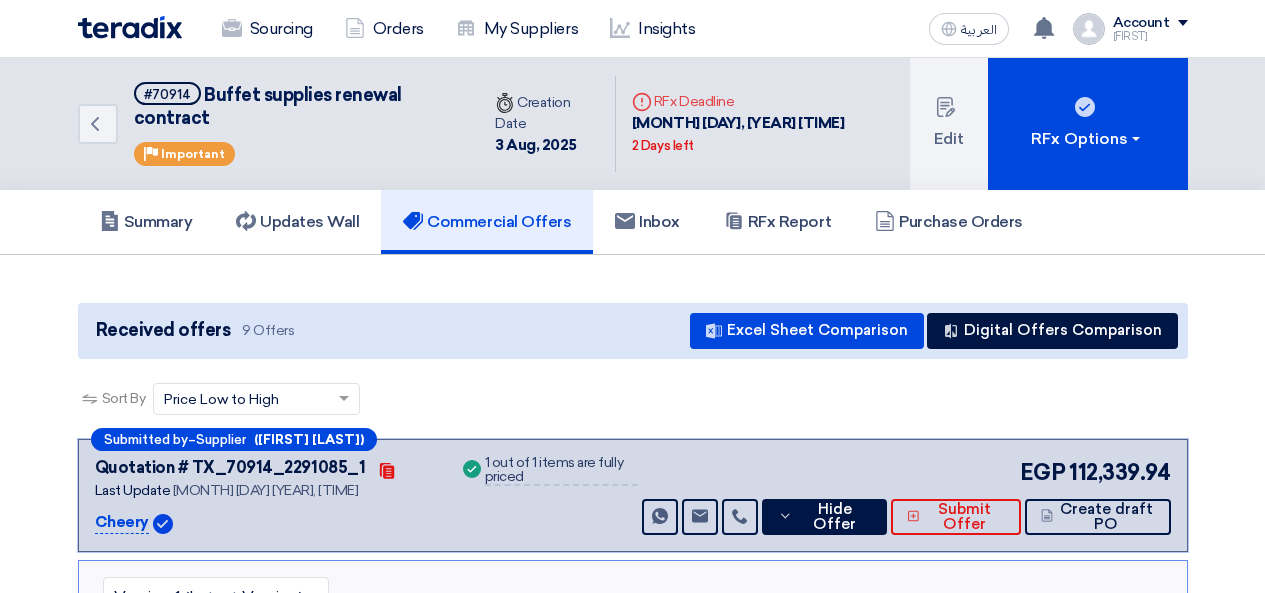 scroll, scrollTop: 0, scrollLeft: 0, axis: both 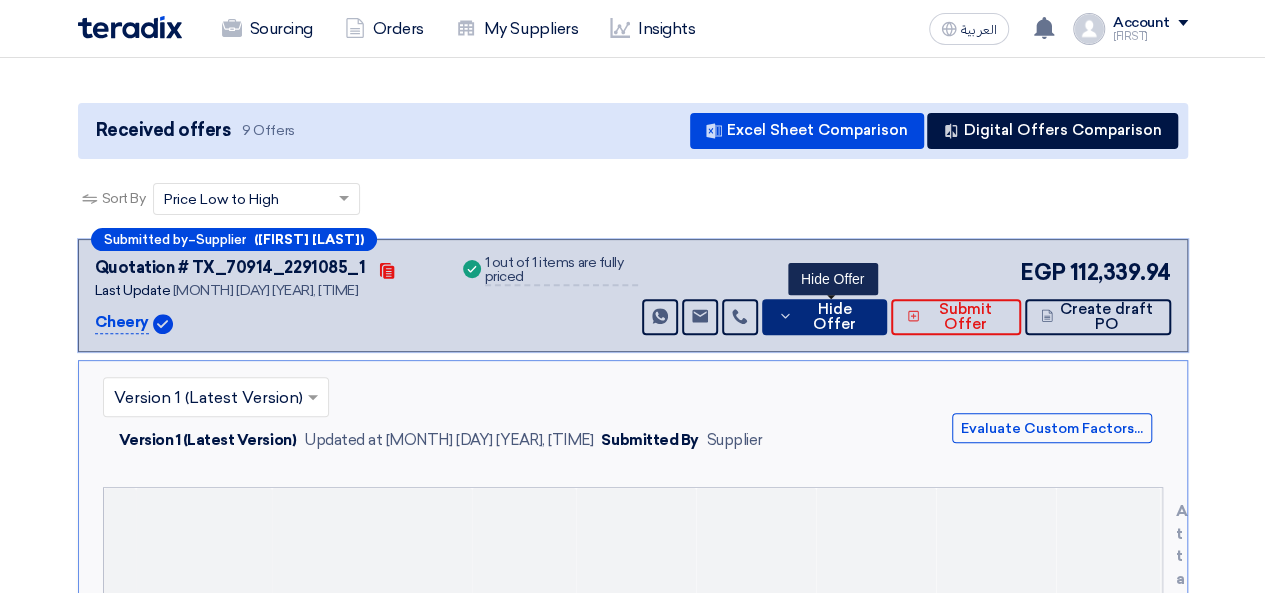 click on "Hide Offer" at bounding box center (835, 317) 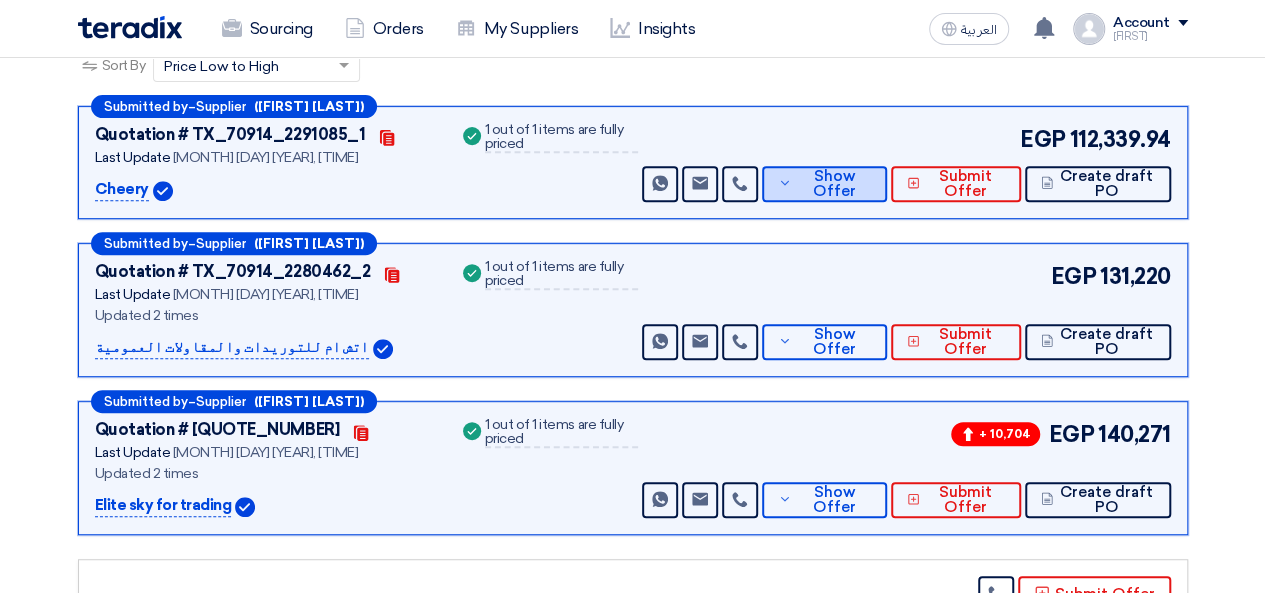 scroll, scrollTop: 0, scrollLeft: 0, axis: both 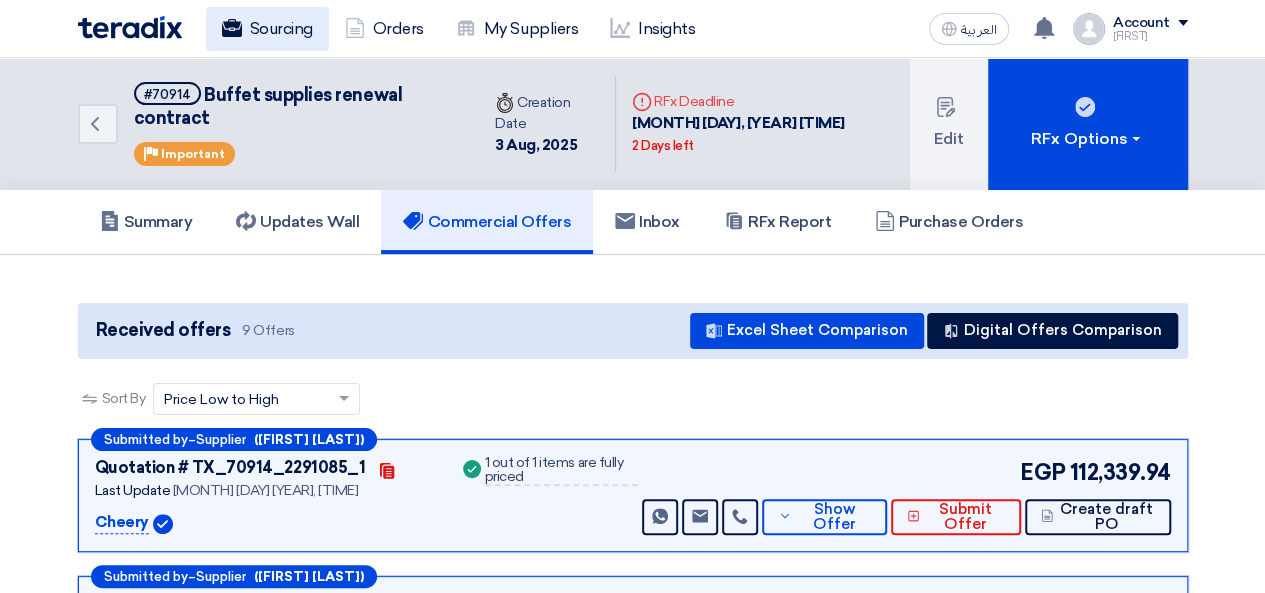 click on "Sourcing" 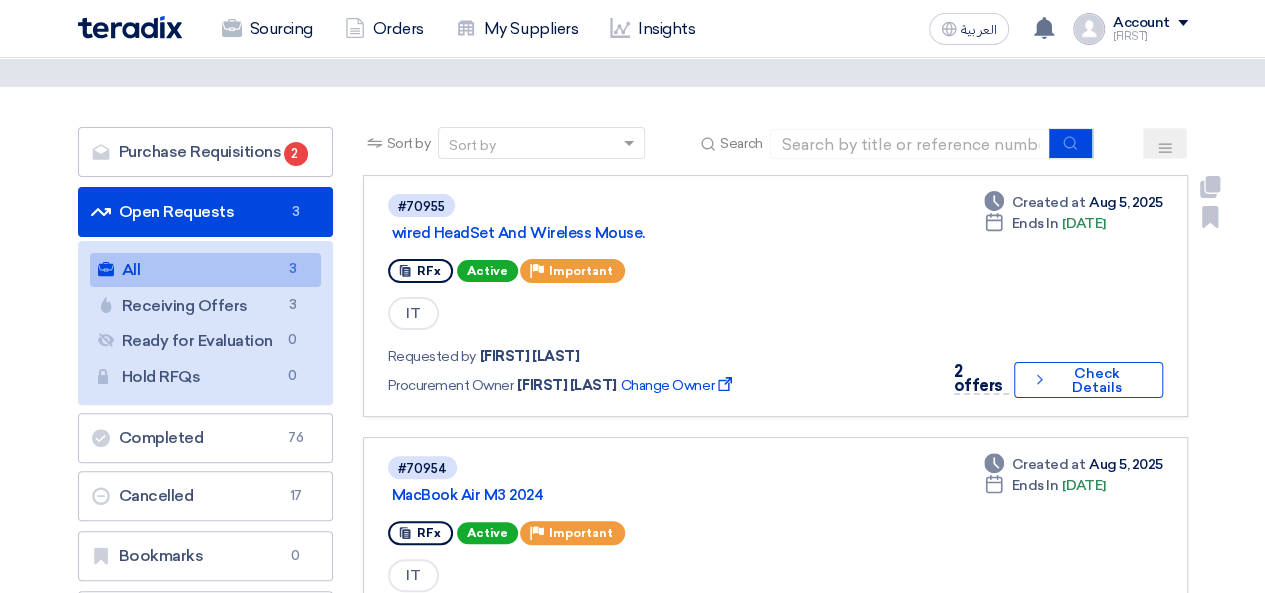scroll, scrollTop: 200, scrollLeft: 0, axis: vertical 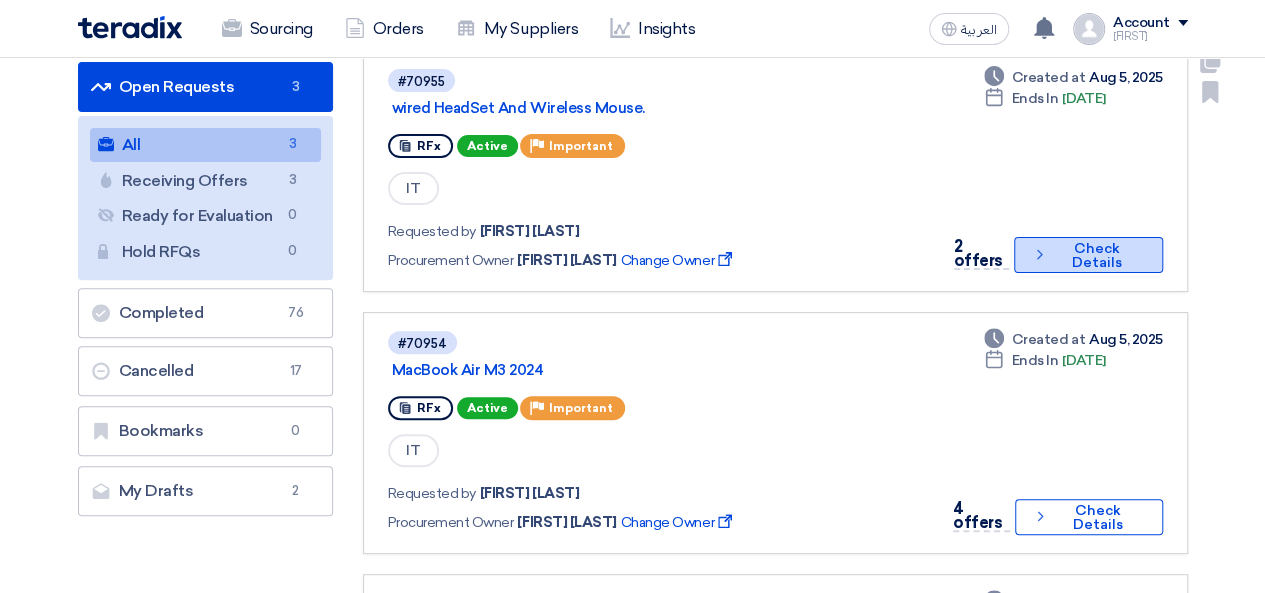 click on "Check details
Check Details" 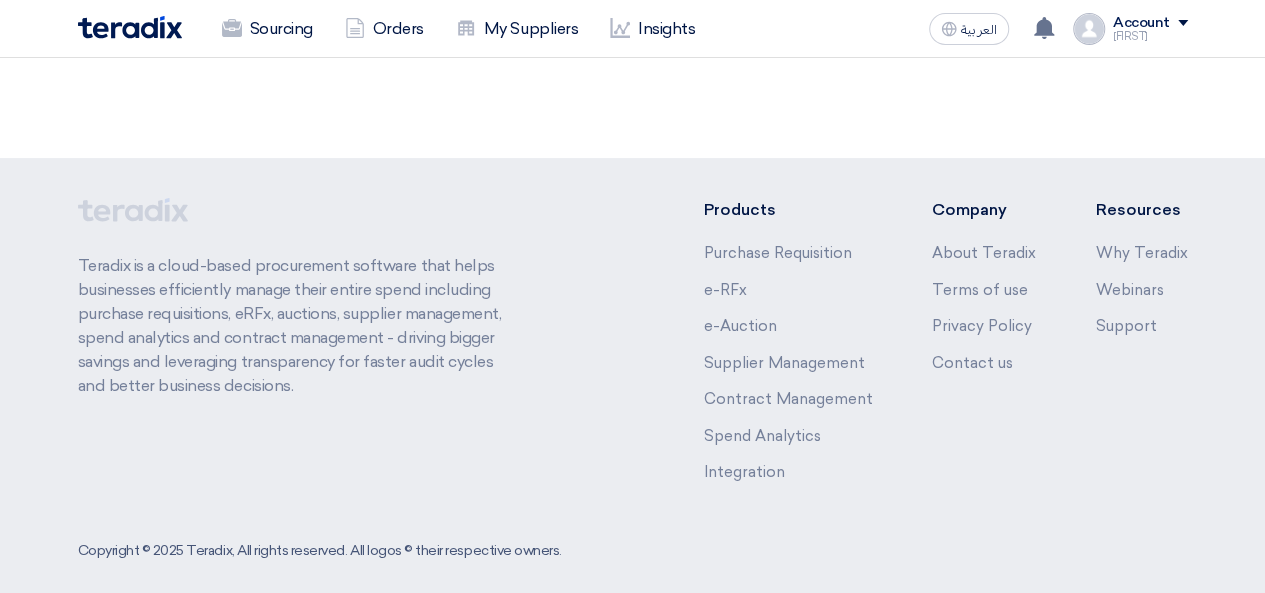 scroll, scrollTop: 0, scrollLeft: 0, axis: both 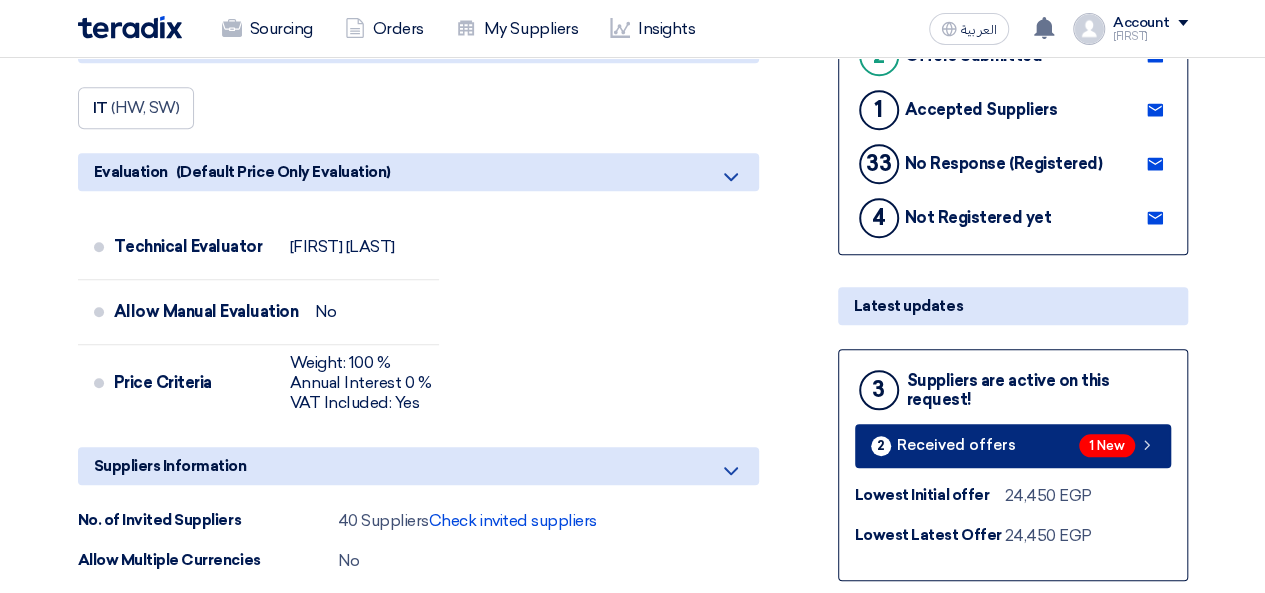 click on "2
Received offers
1 New" 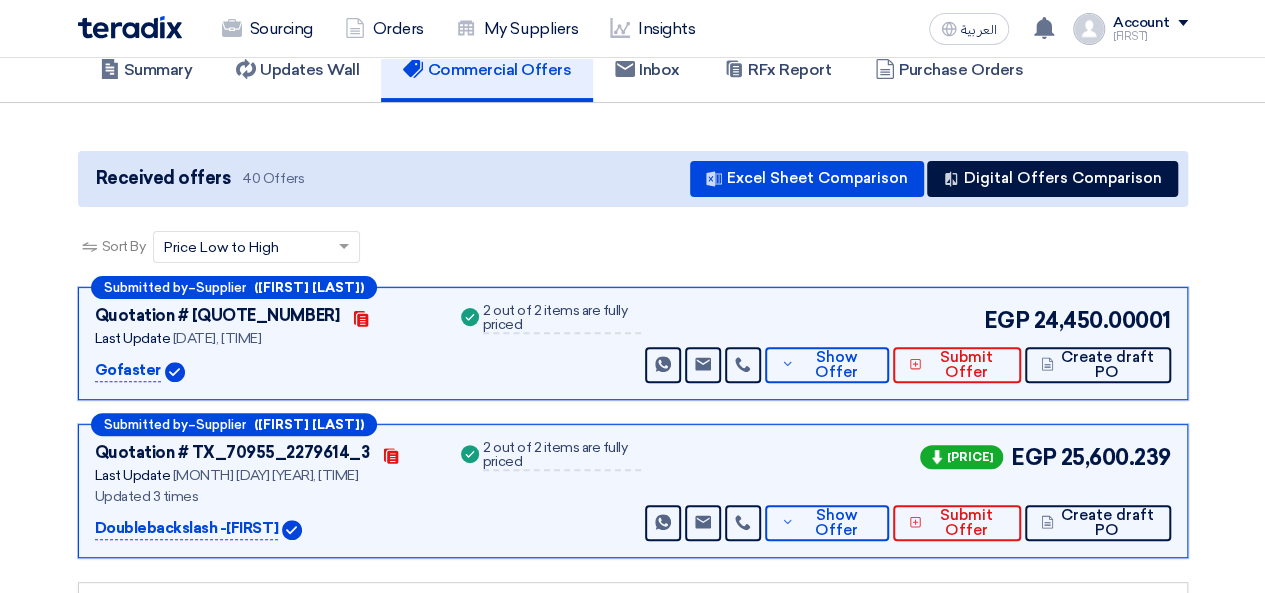 scroll, scrollTop: 208, scrollLeft: 0, axis: vertical 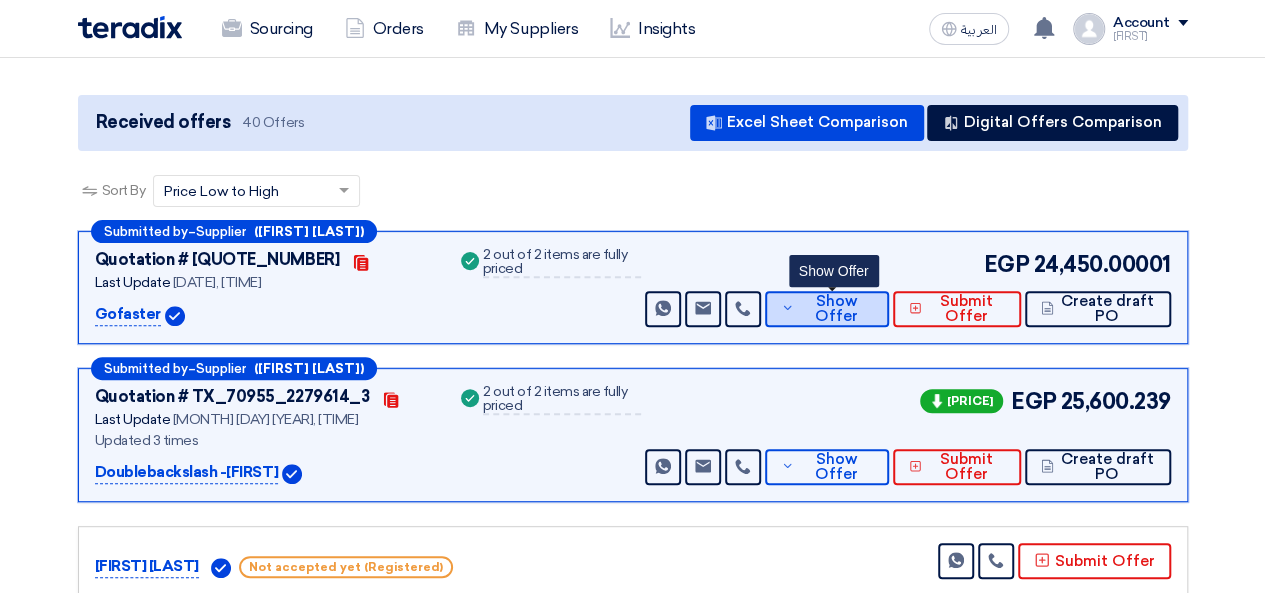 click on "Show Offer" at bounding box center [836, 309] 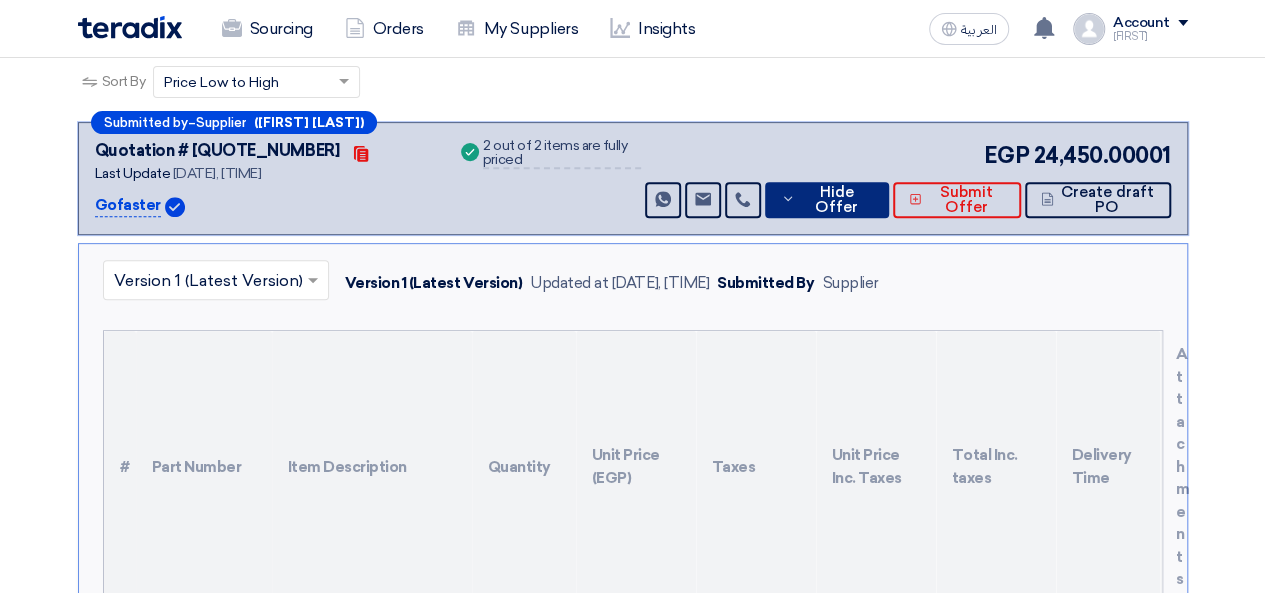 scroll, scrollTop: 308, scrollLeft: 0, axis: vertical 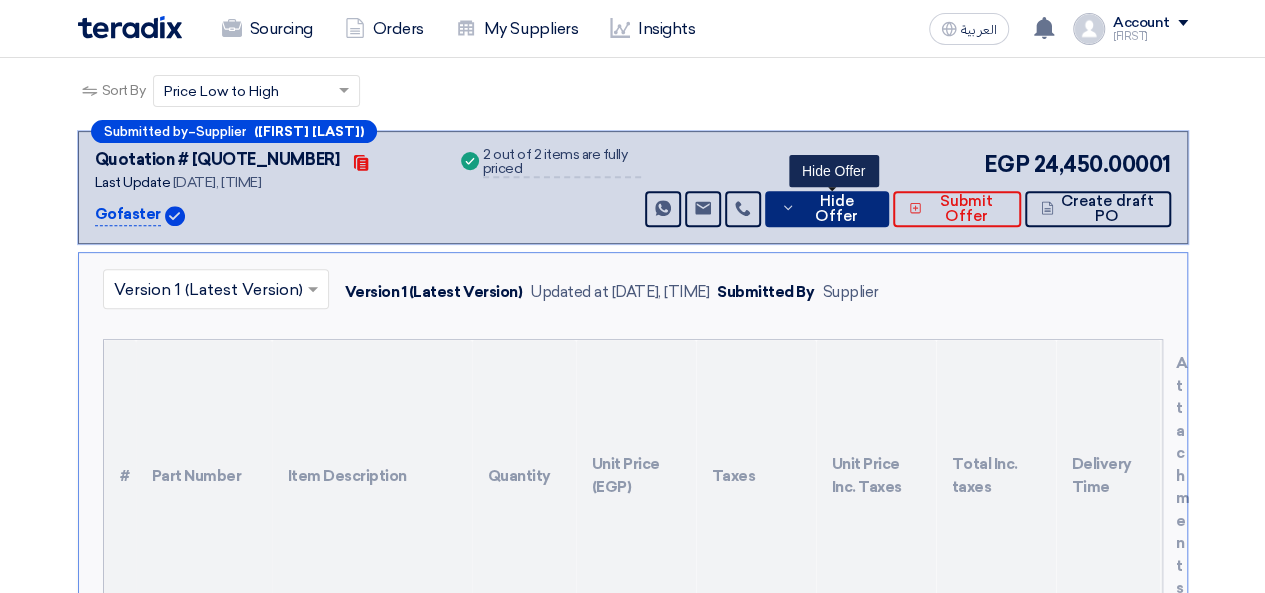 click on "Hide Offer" at bounding box center (836, 209) 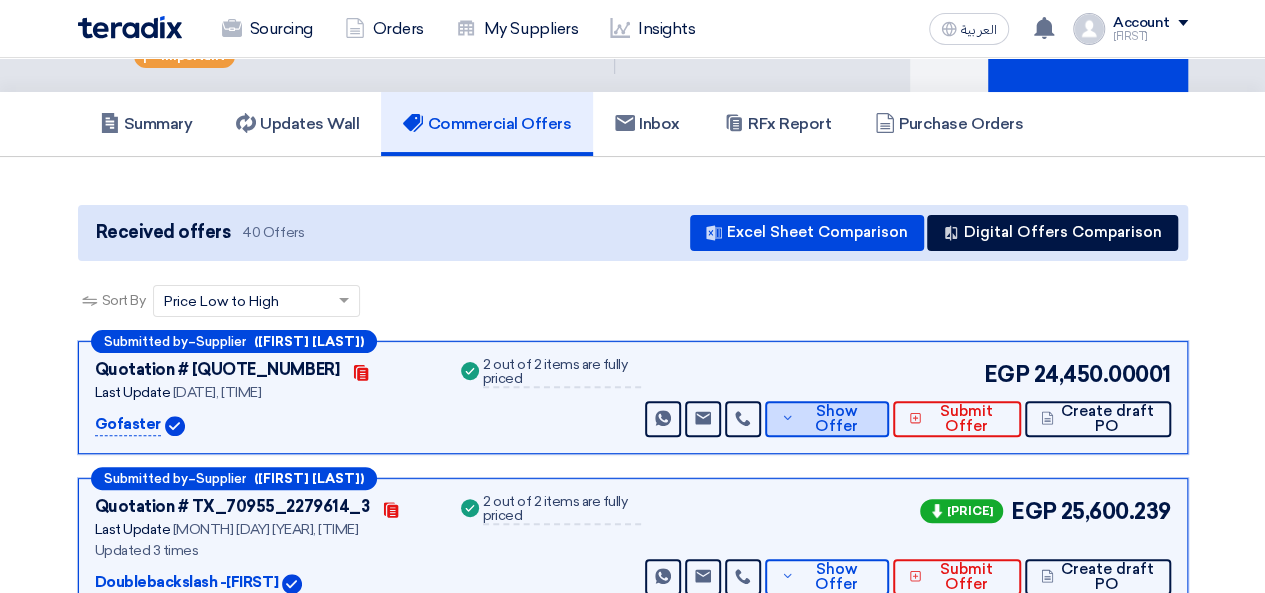 scroll, scrollTop: 8, scrollLeft: 0, axis: vertical 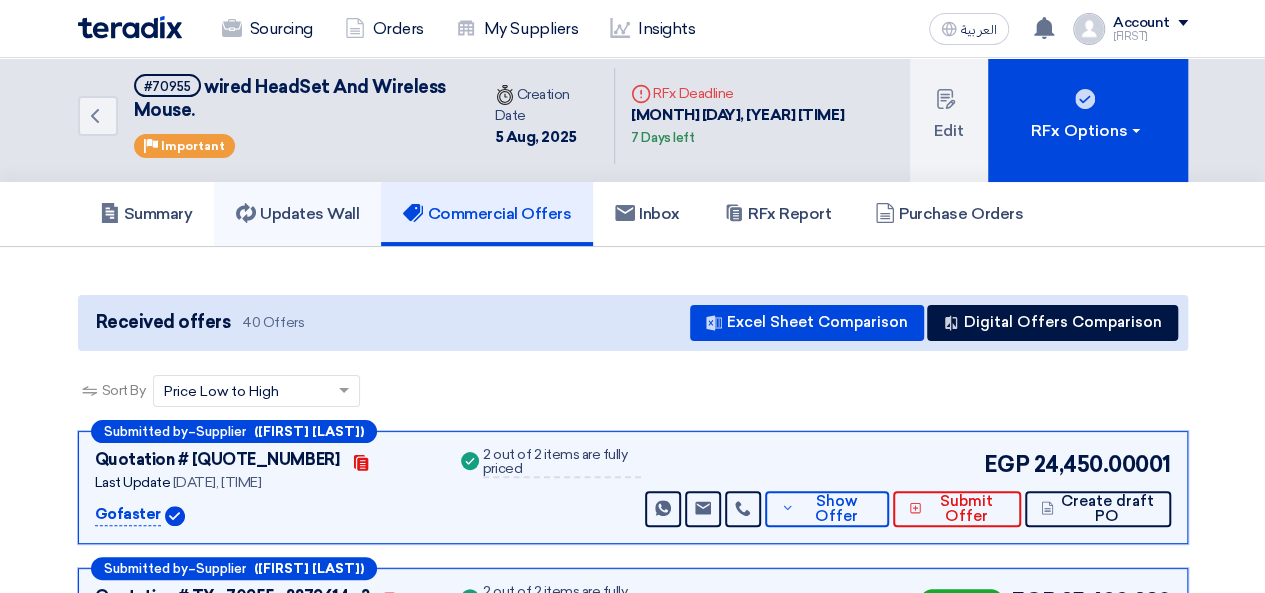 click on "Updates Wall" 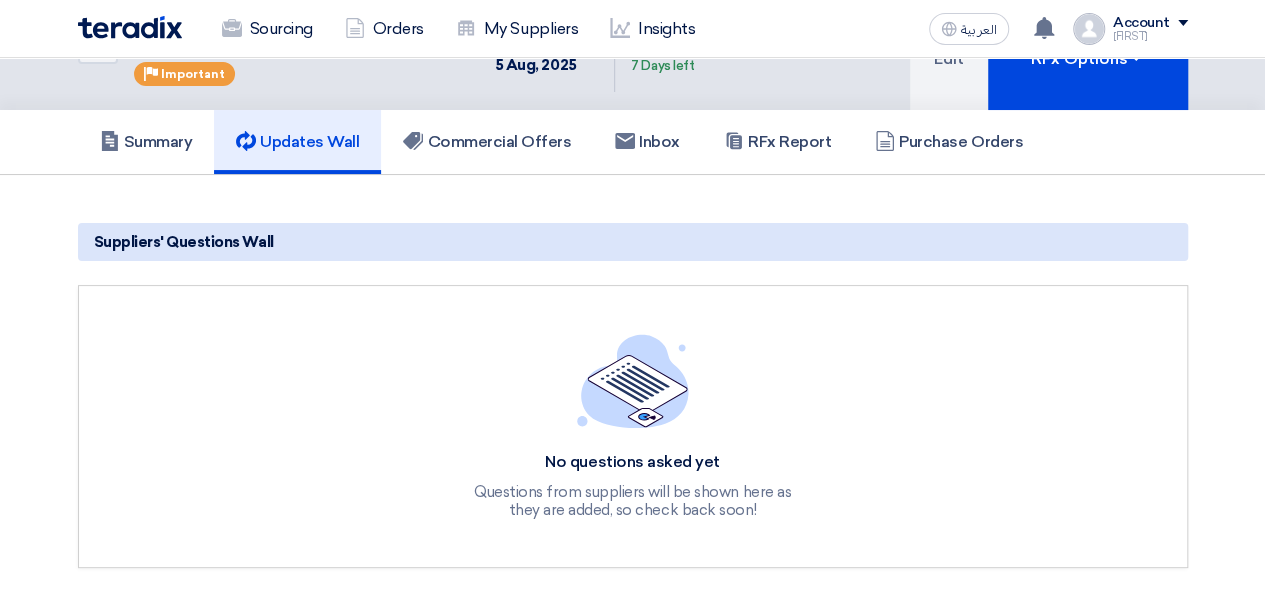 scroll, scrollTop: 8, scrollLeft: 0, axis: vertical 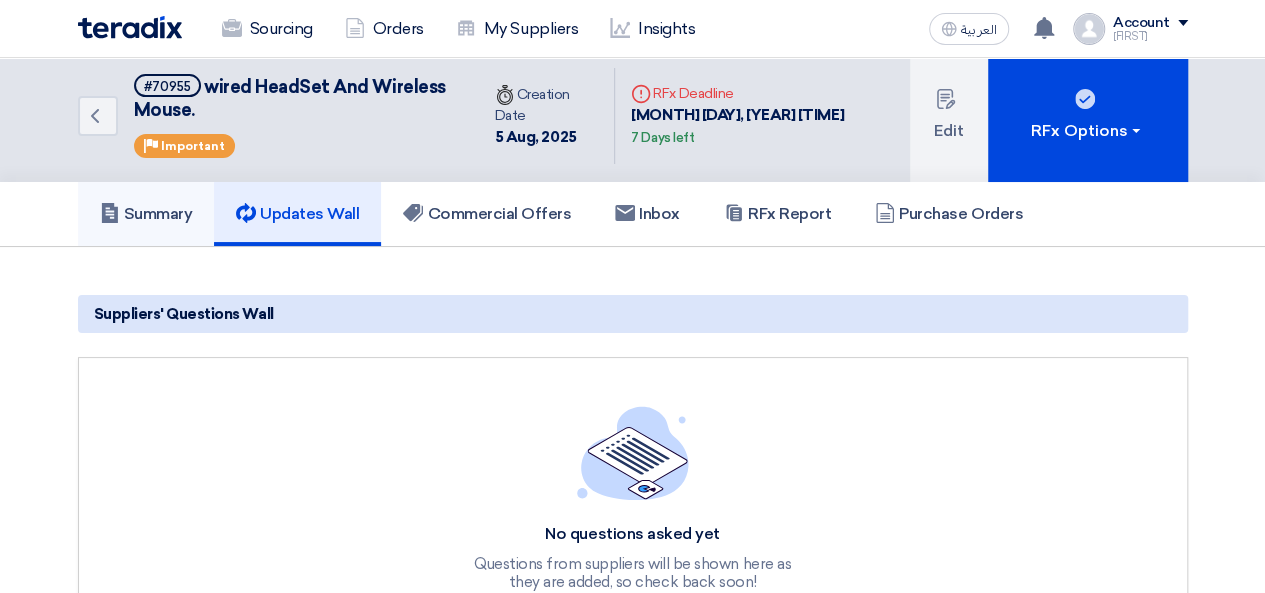 click on "Summary" 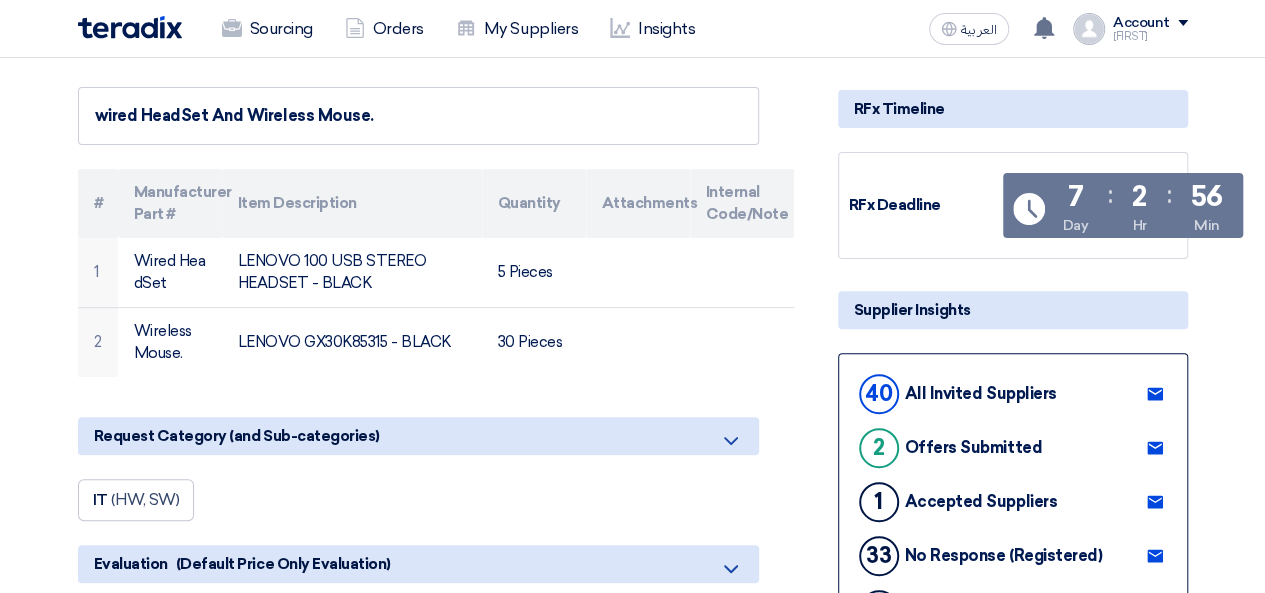 scroll, scrollTop: 8, scrollLeft: 0, axis: vertical 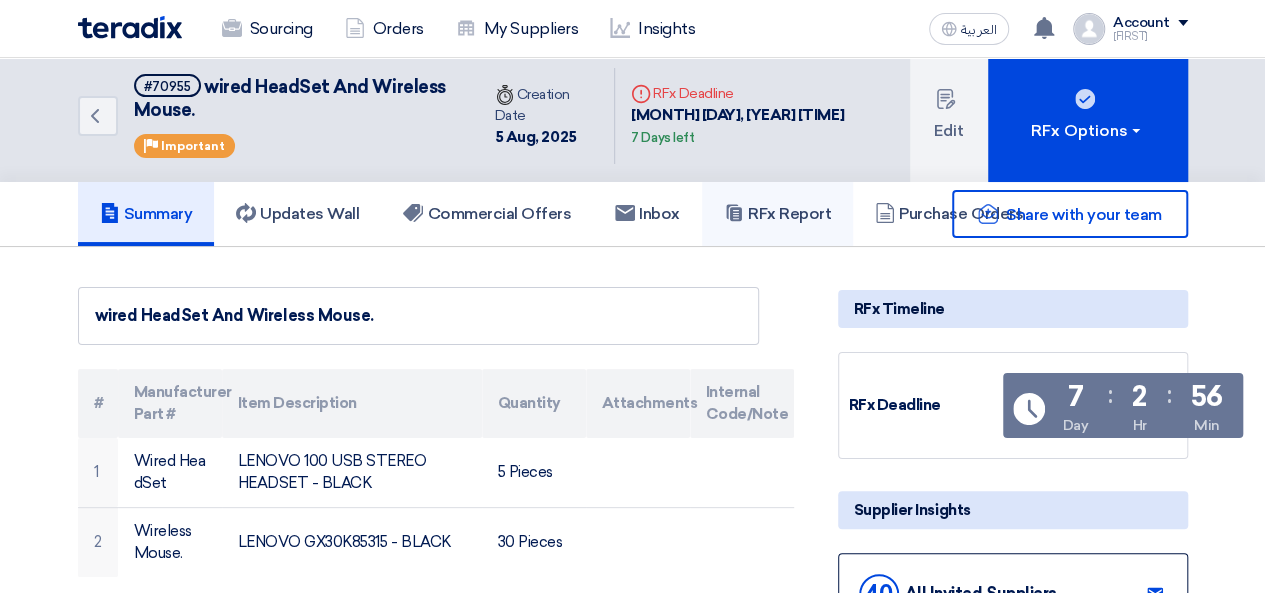click on "RFx Report" 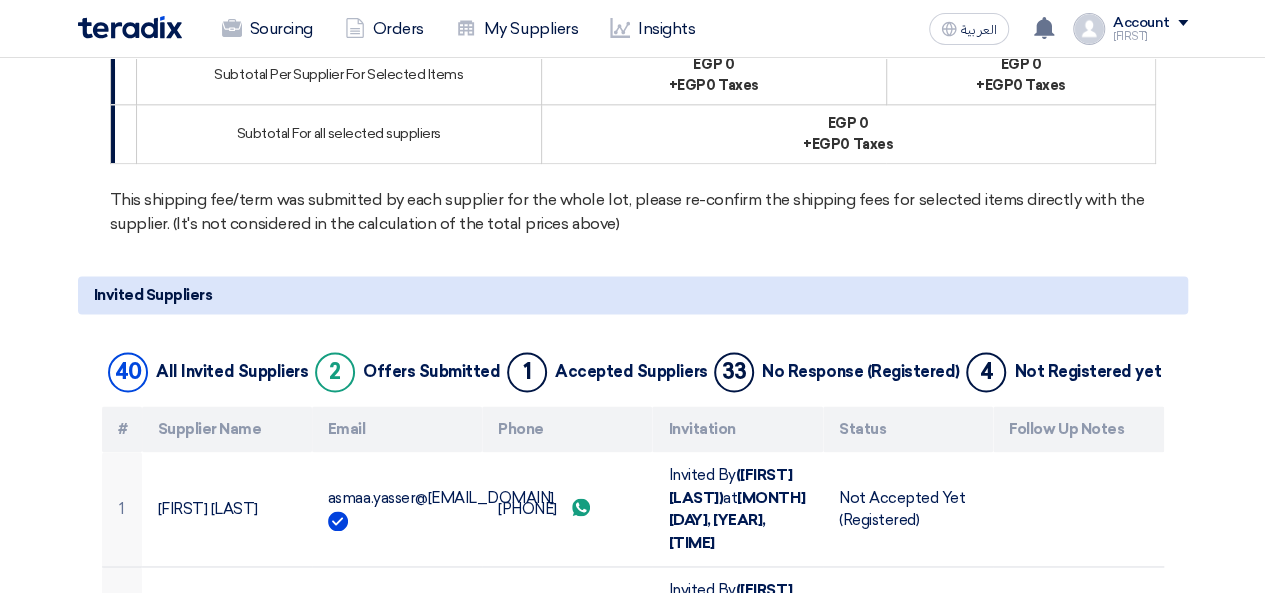 scroll, scrollTop: 1190, scrollLeft: 0, axis: vertical 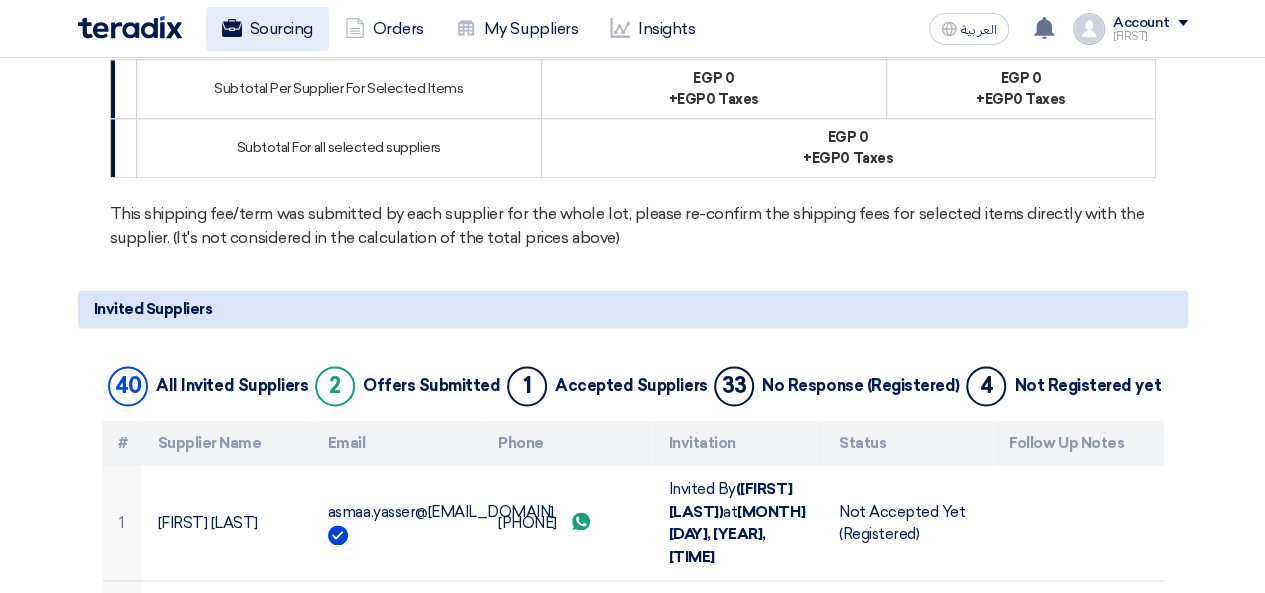 click on "Sourcing" 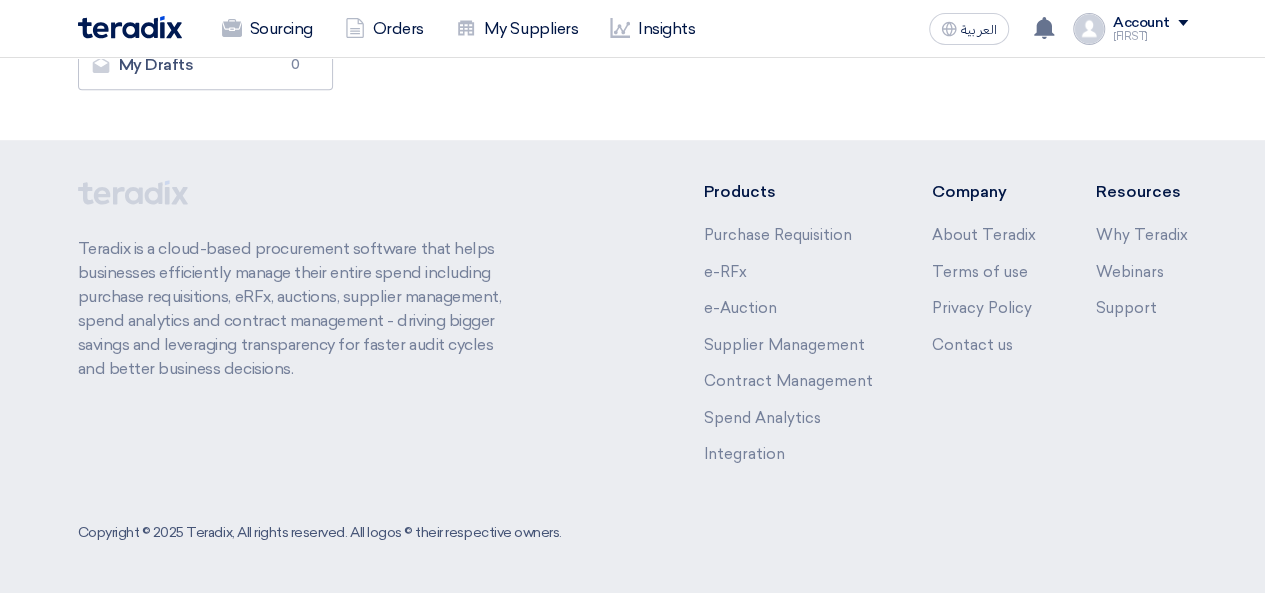 scroll, scrollTop: 0, scrollLeft: 0, axis: both 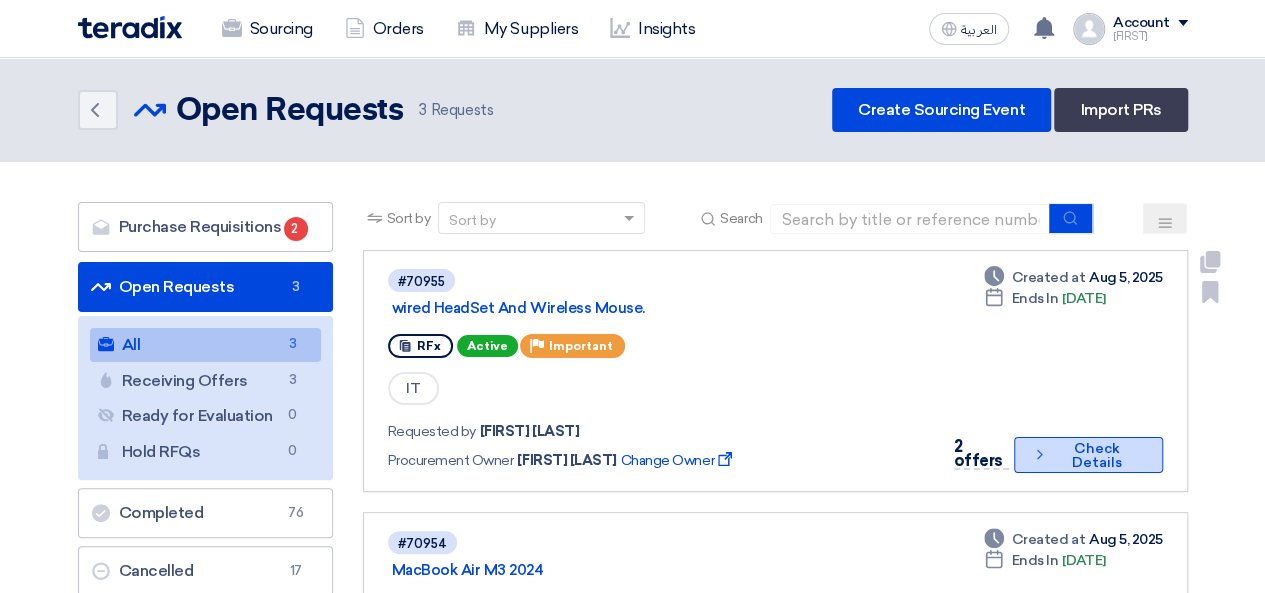 click on "Check details
Check Details" 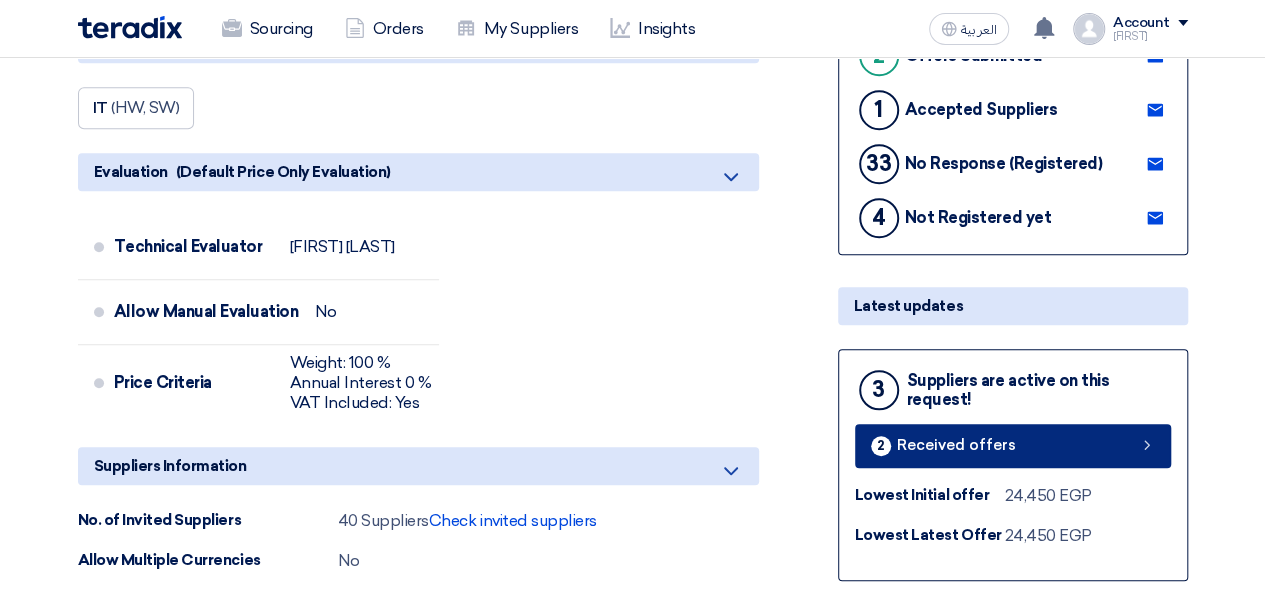click on "Received offers" 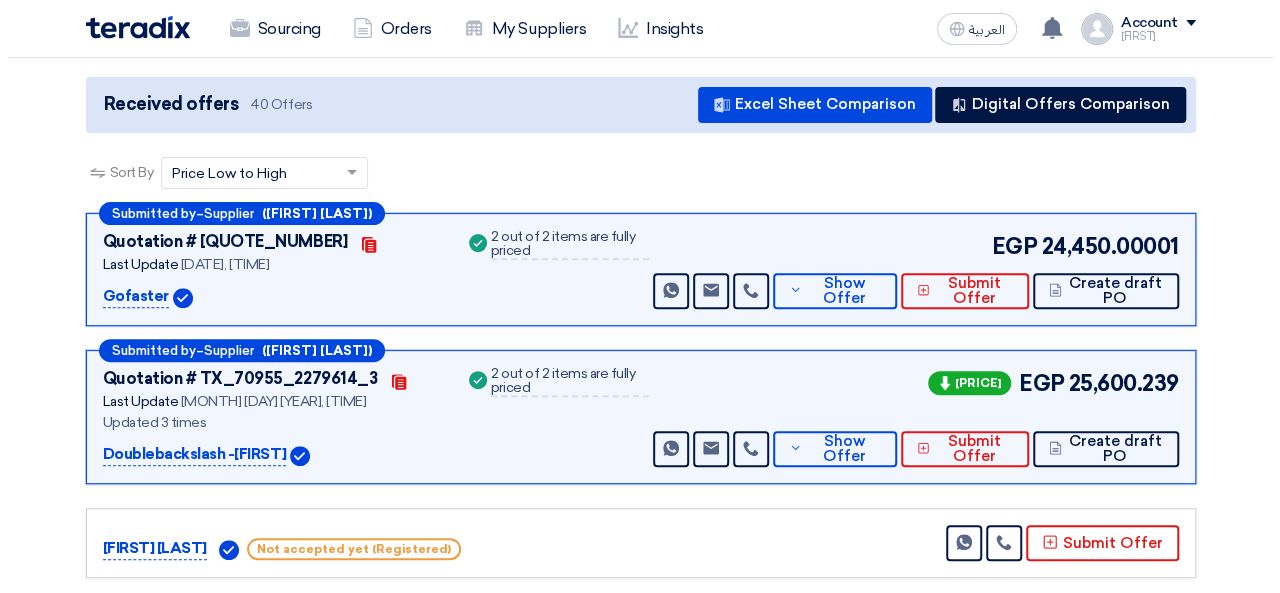scroll, scrollTop: 208, scrollLeft: 0, axis: vertical 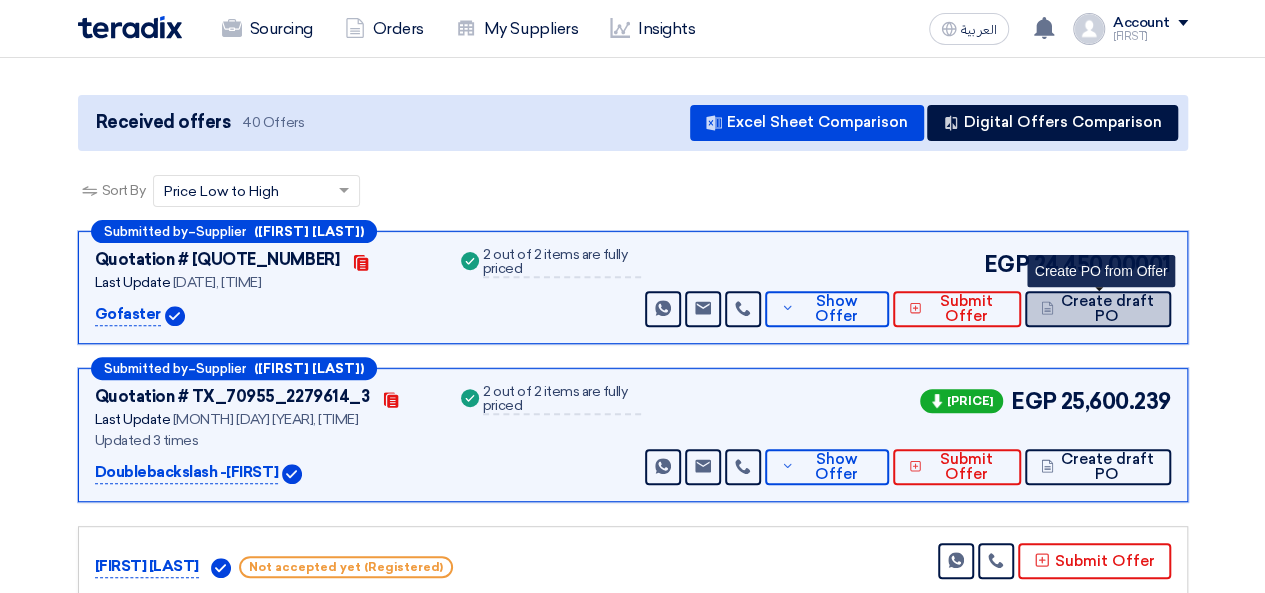 click on "Create draft PO" at bounding box center (1106, 309) 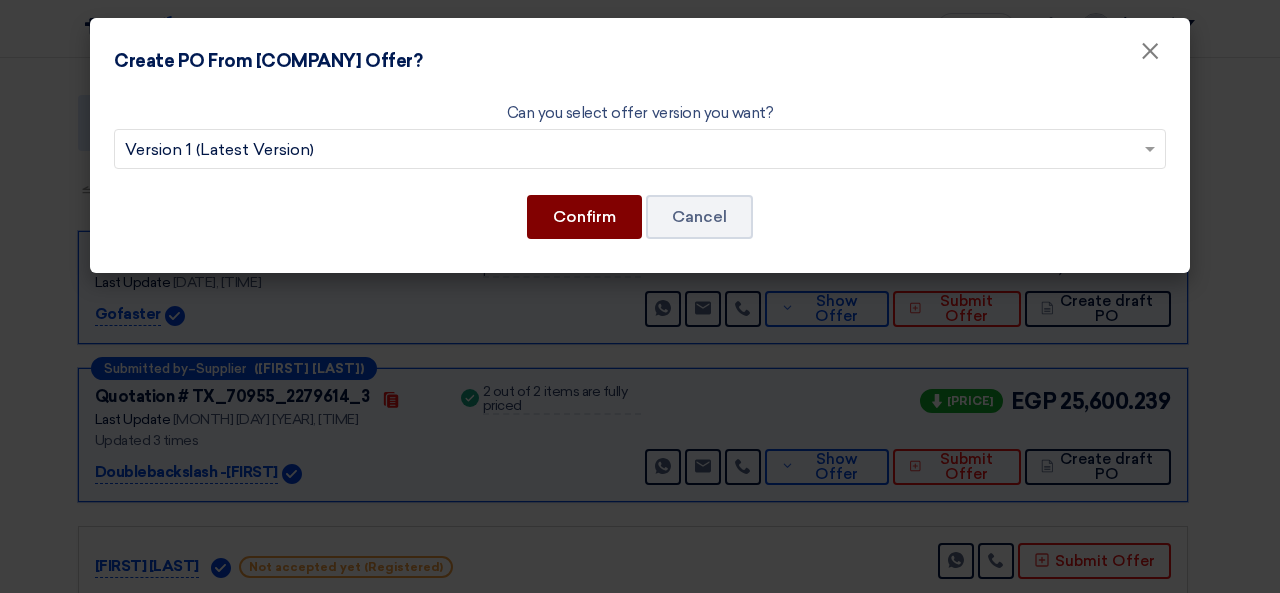 click on "Confirm" 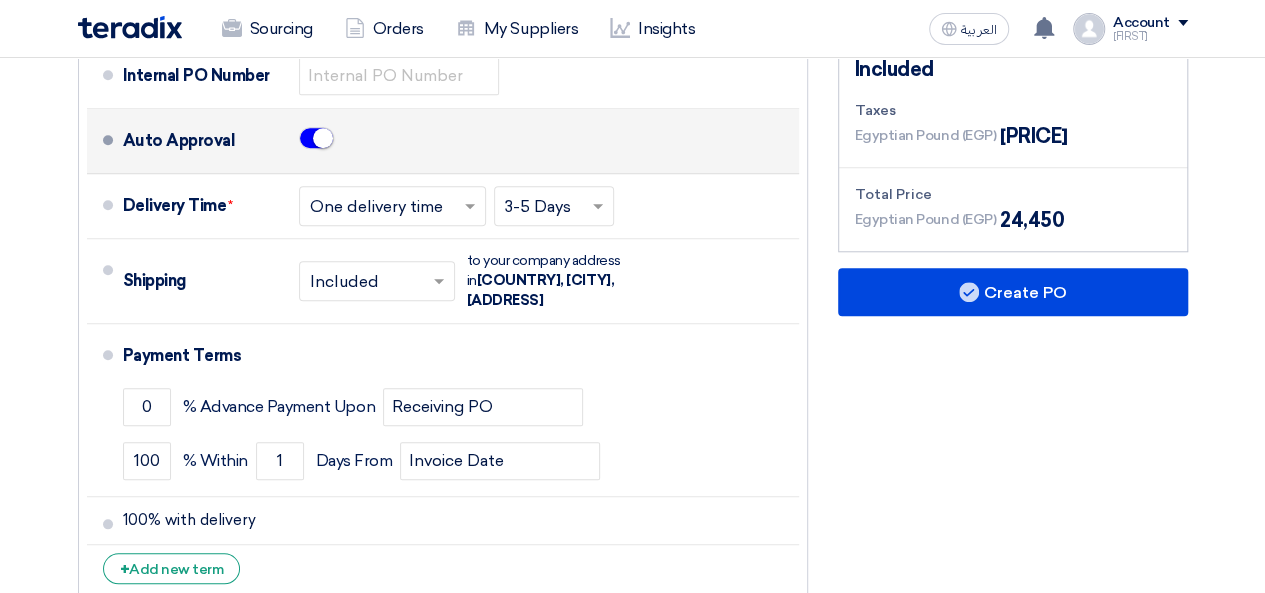 scroll, scrollTop: 800, scrollLeft: 0, axis: vertical 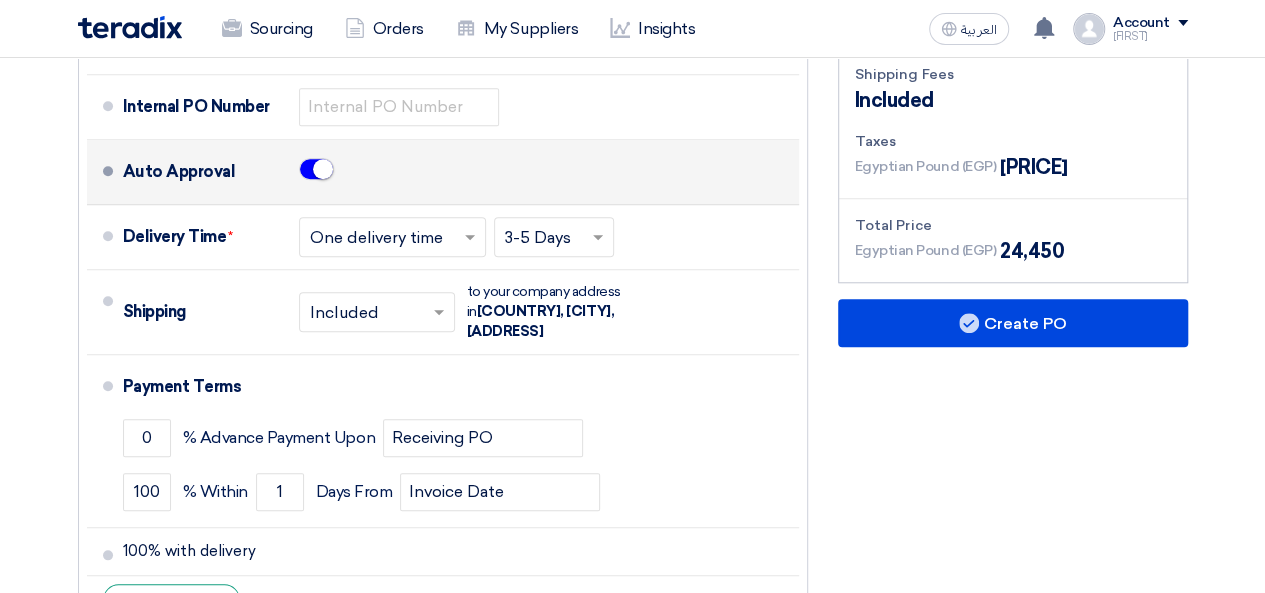 click 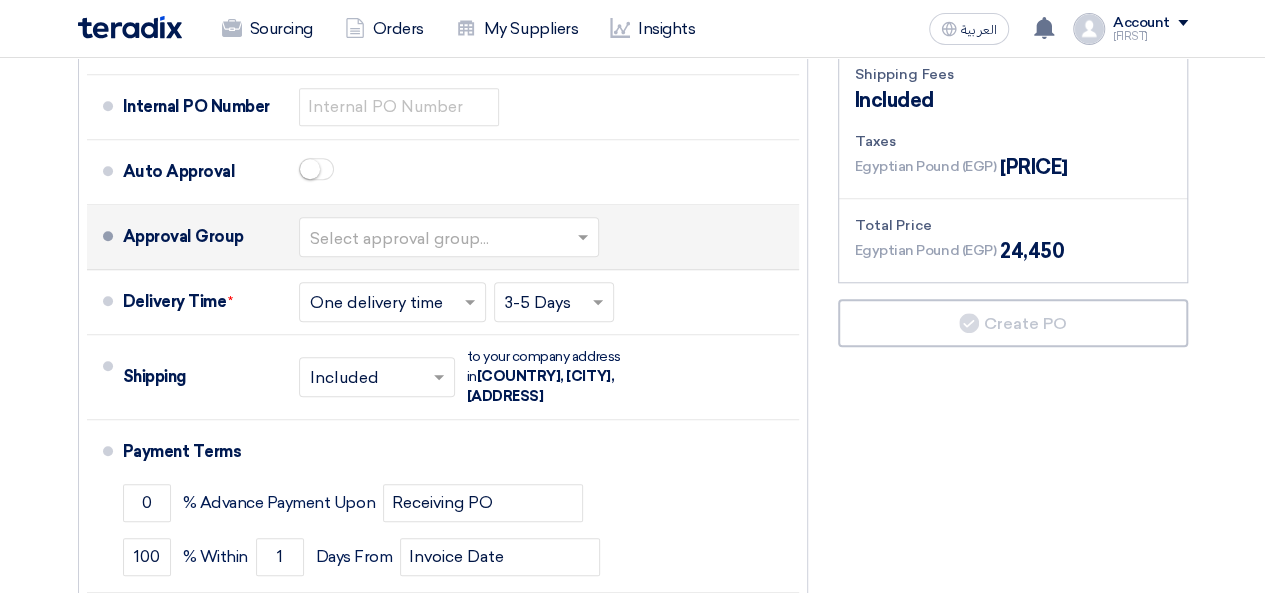 click 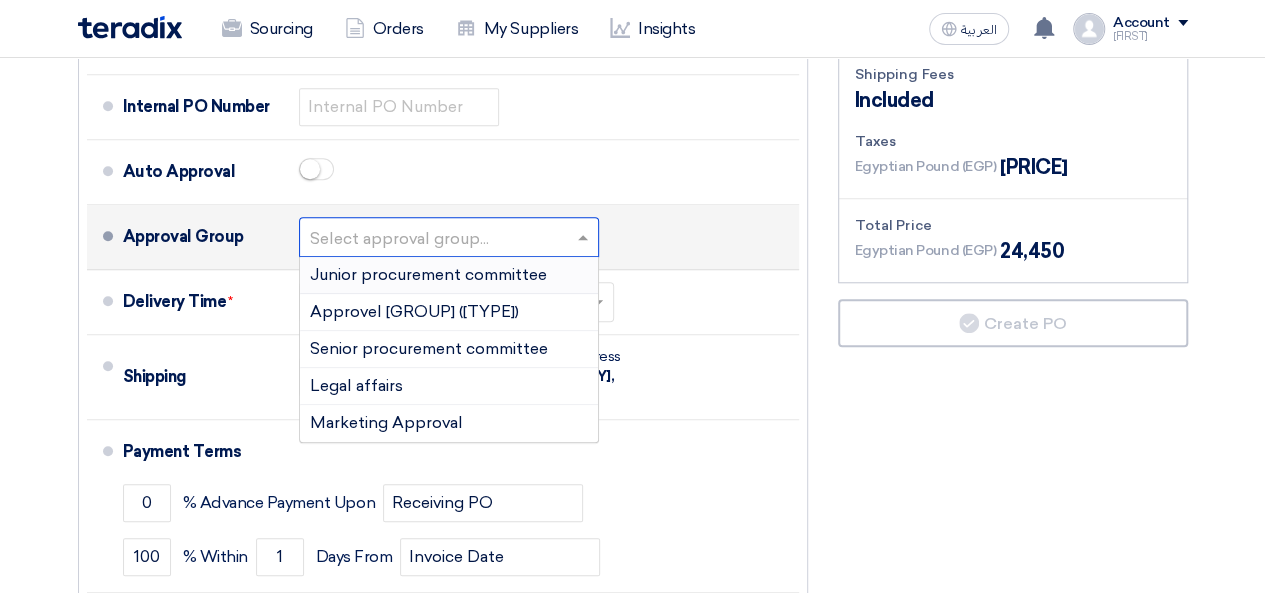 click on "Junior procurement committee" at bounding box center (428, 274) 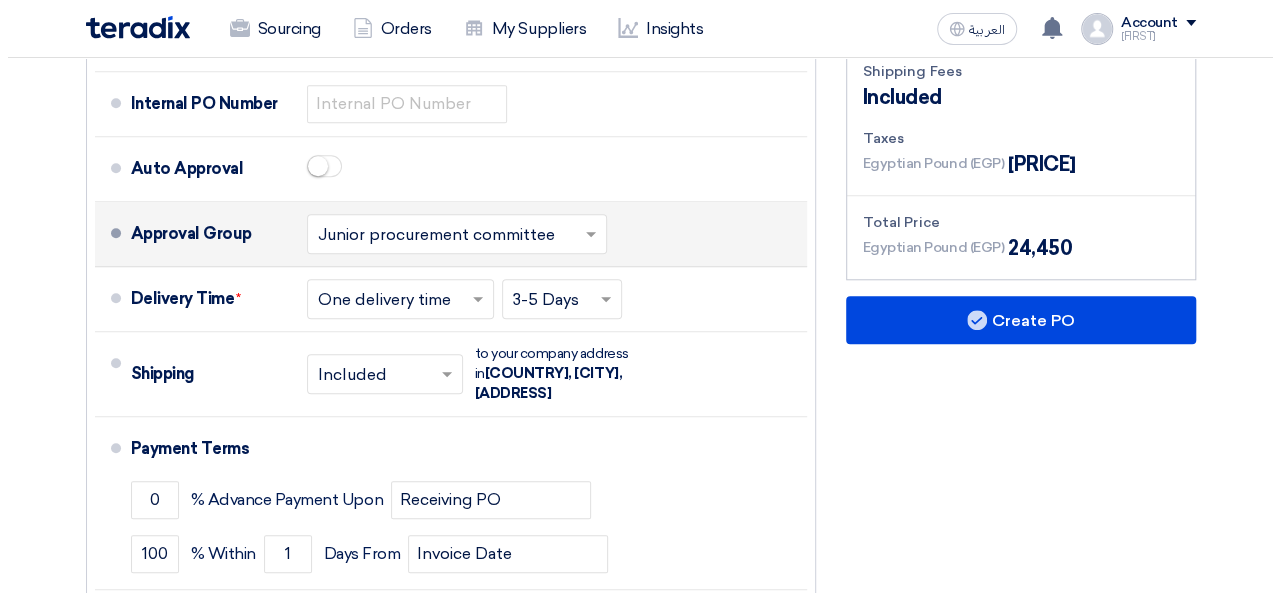 scroll, scrollTop: 800, scrollLeft: 0, axis: vertical 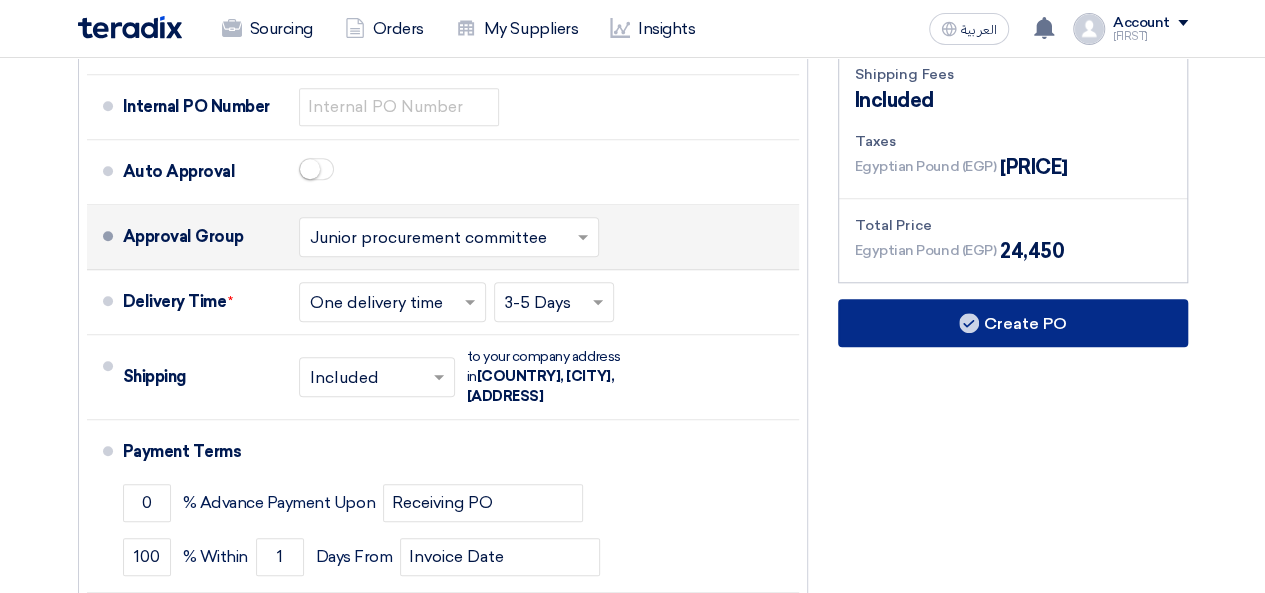 click on "Create PO" 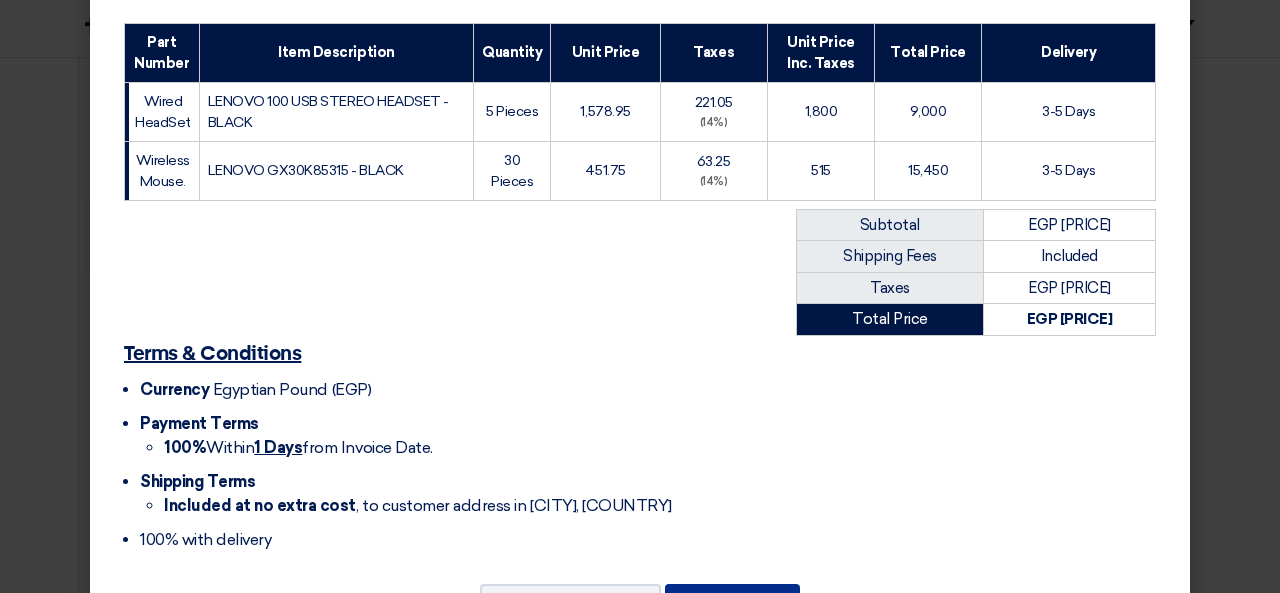 scroll, scrollTop: 460, scrollLeft: 0, axis: vertical 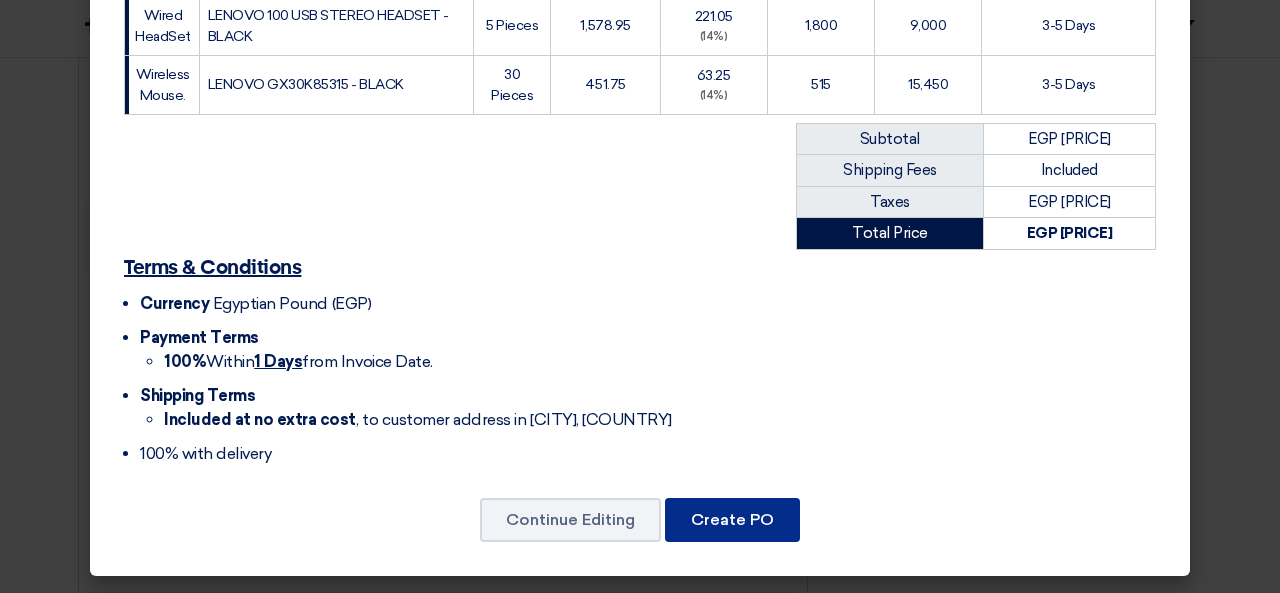 click on "Create PO" 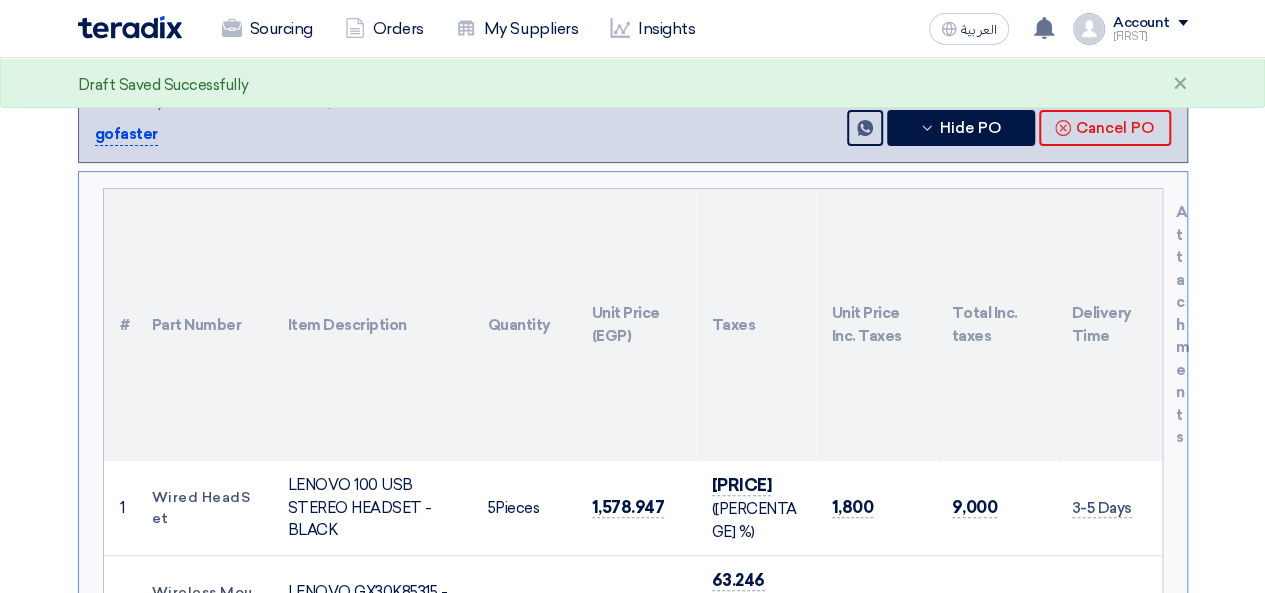 scroll, scrollTop: 0, scrollLeft: 0, axis: both 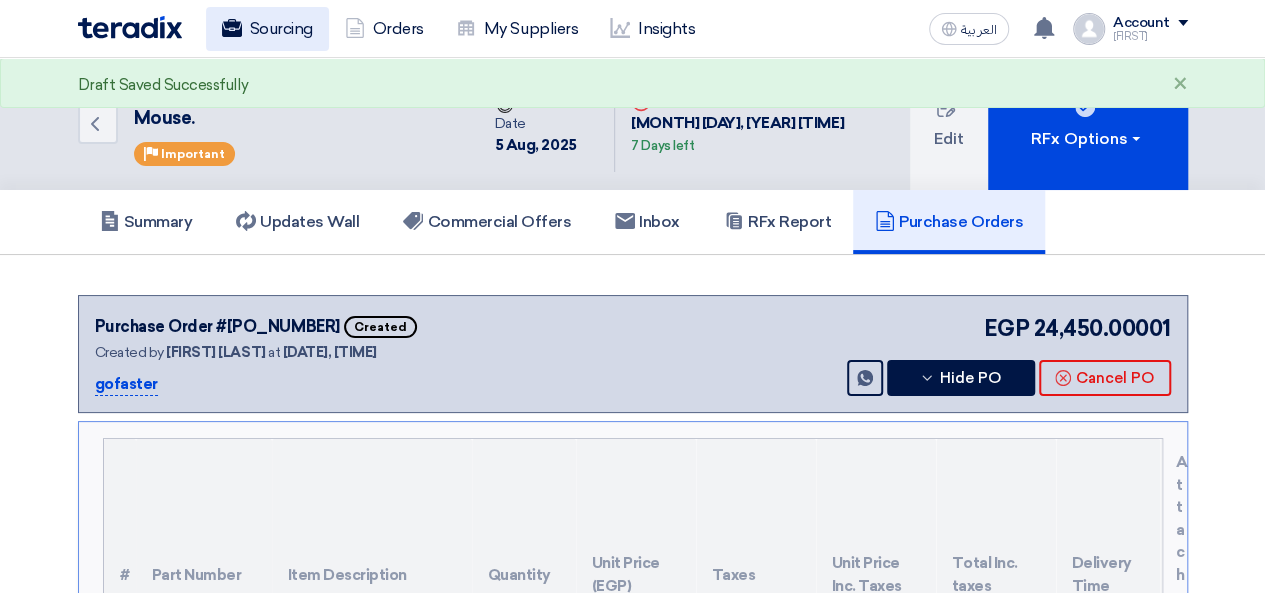 click on "Sourcing" 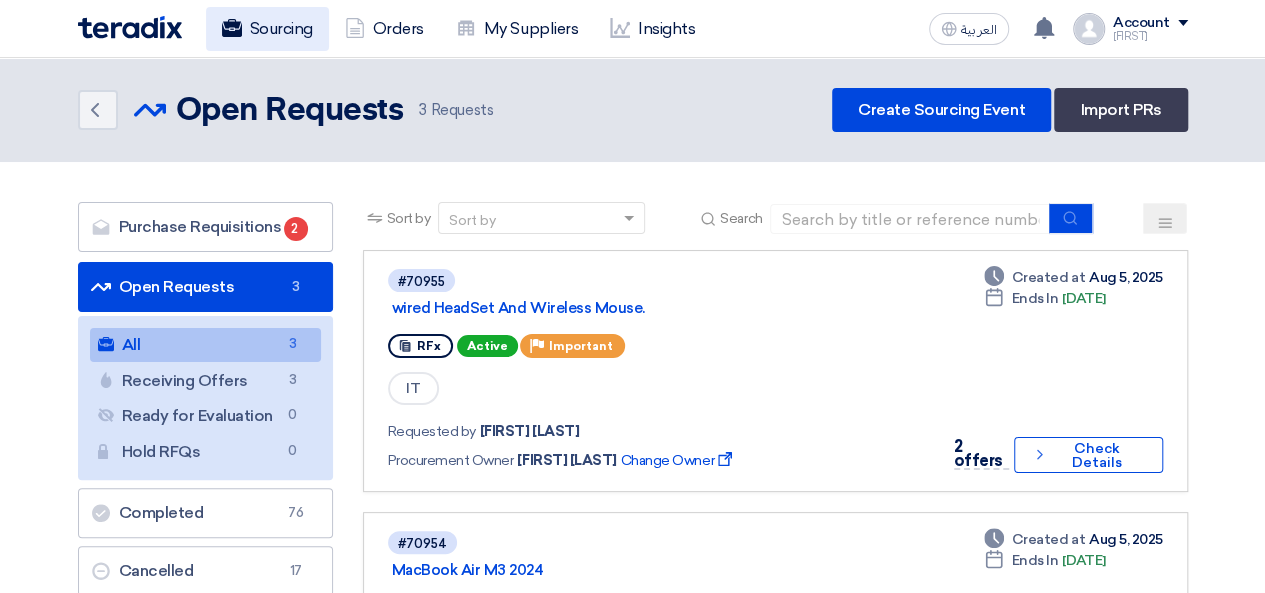click on "Sourcing" 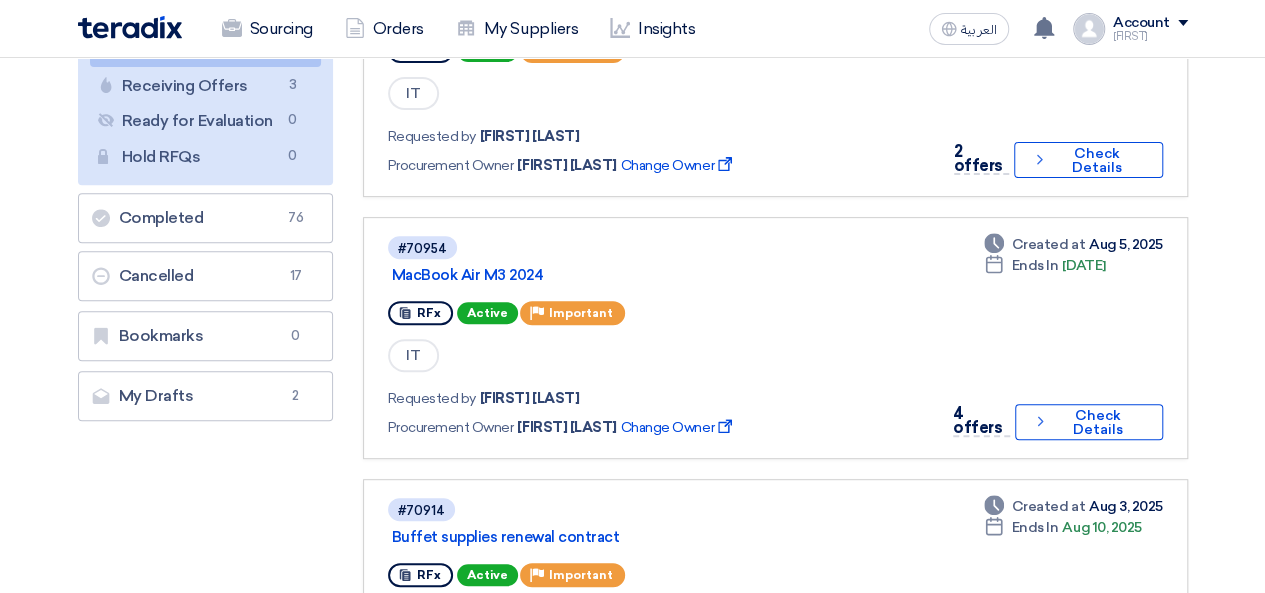 scroll, scrollTop: 300, scrollLeft: 0, axis: vertical 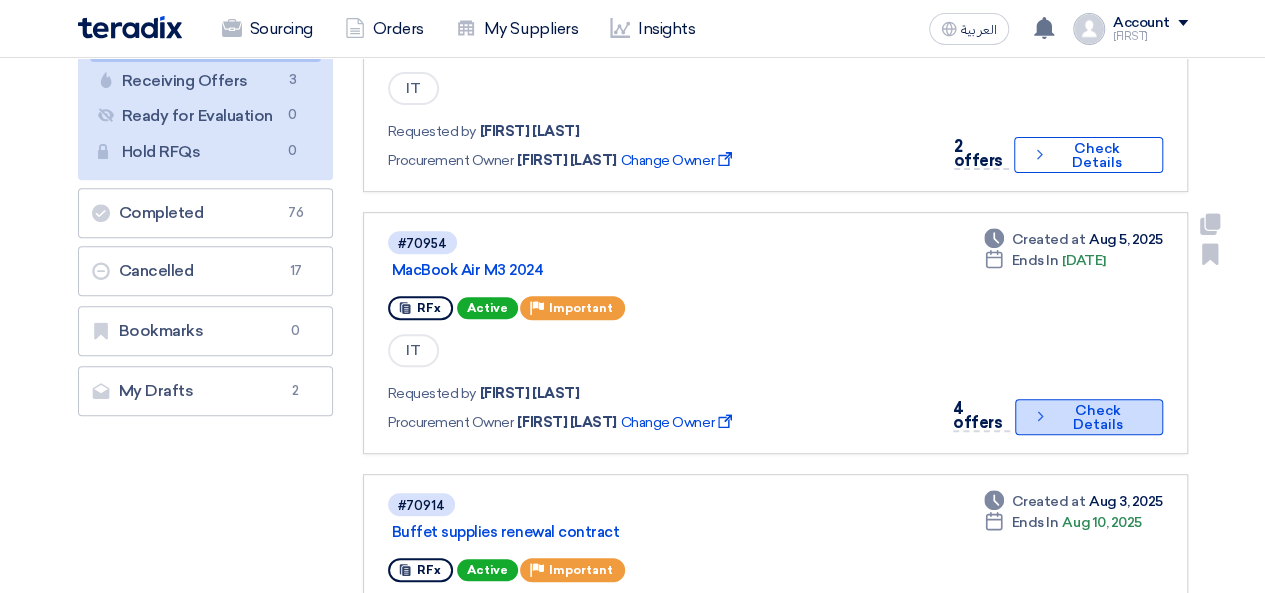 click on "Check details
Check Details" 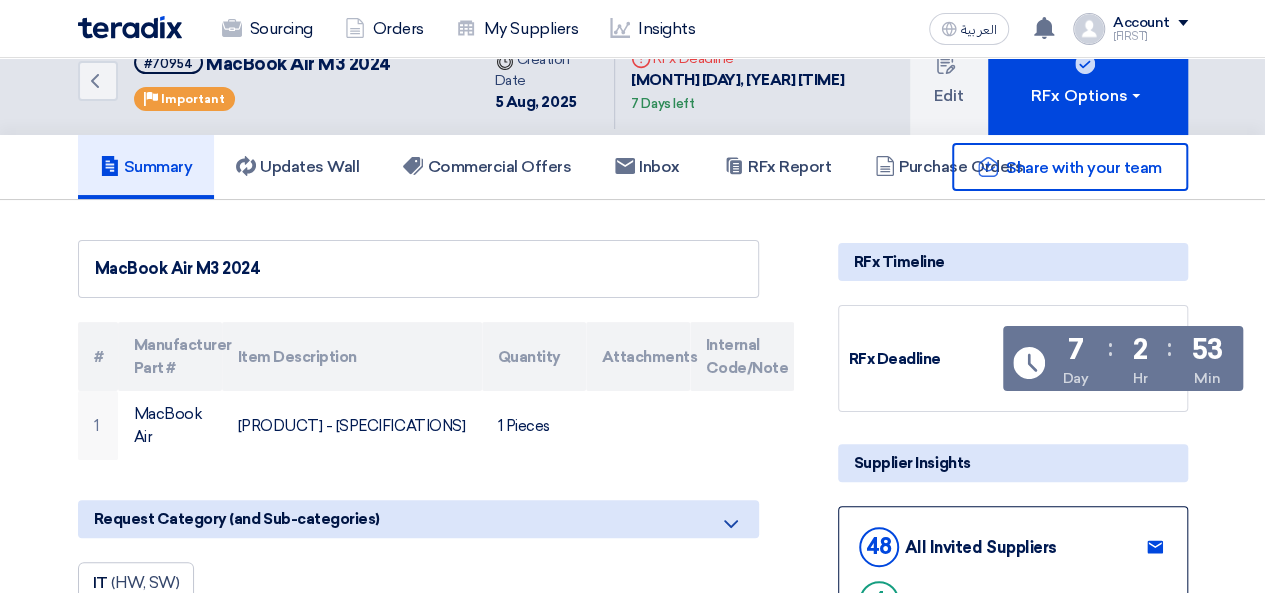 scroll, scrollTop: 0, scrollLeft: 0, axis: both 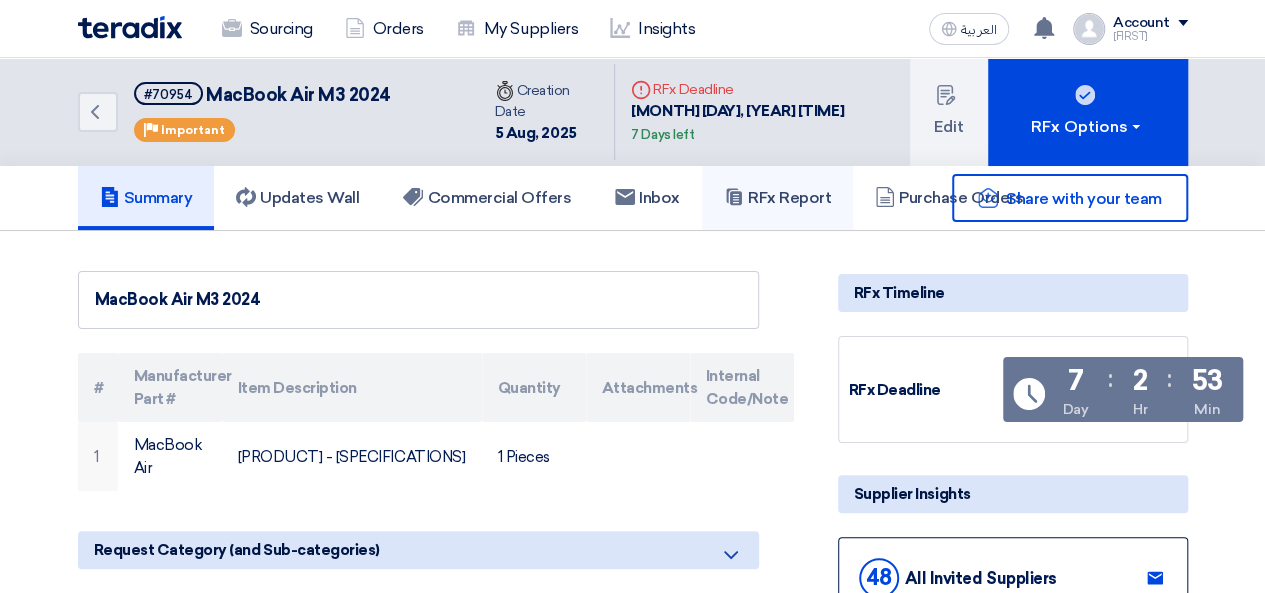 click on "RFx Report" 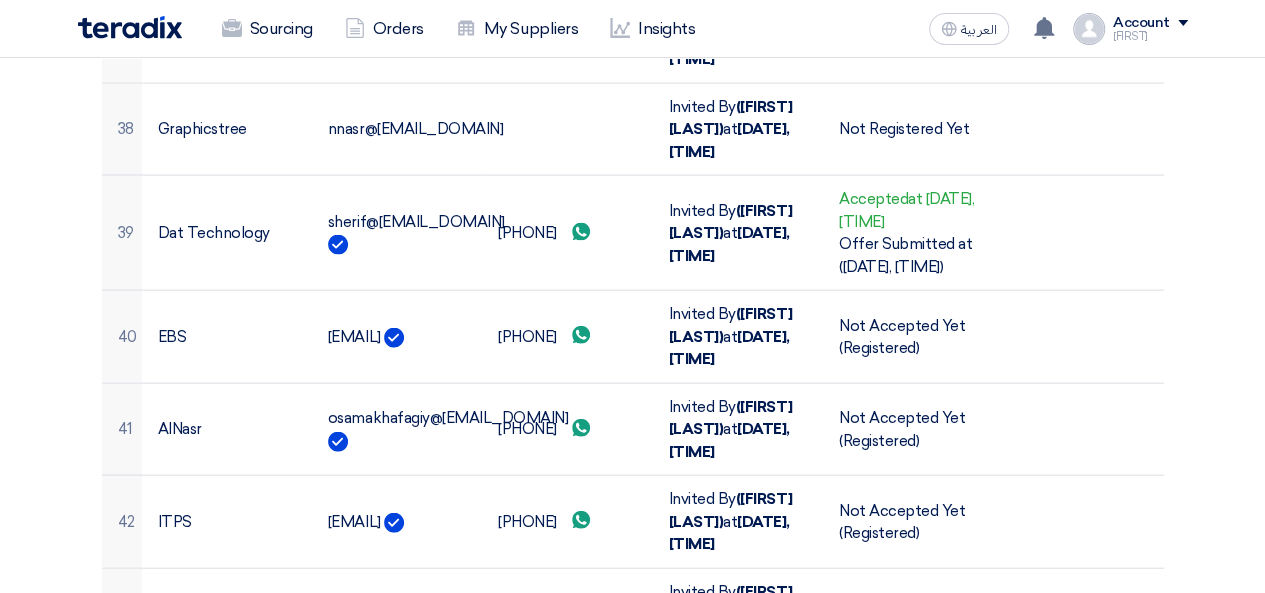 scroll, scrollTop: 5282, scrollLeft: 0, axis: vertical 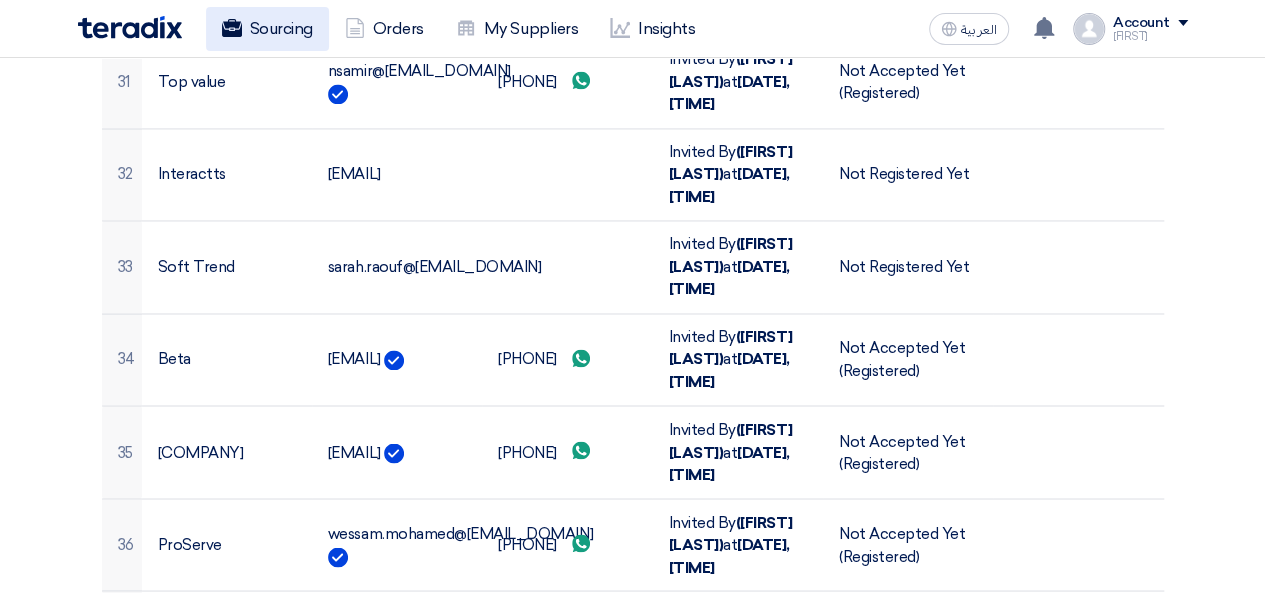 click on "Sourcing" 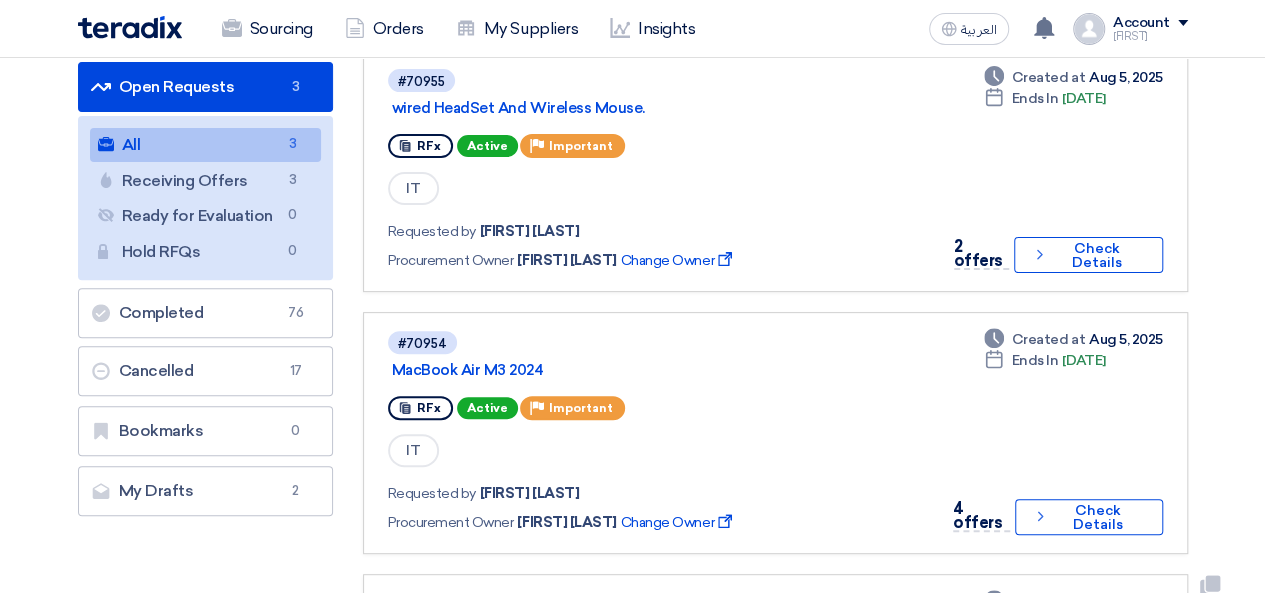 scroll, scrollTop: 100, scrollLeft: 0, axis: vertical 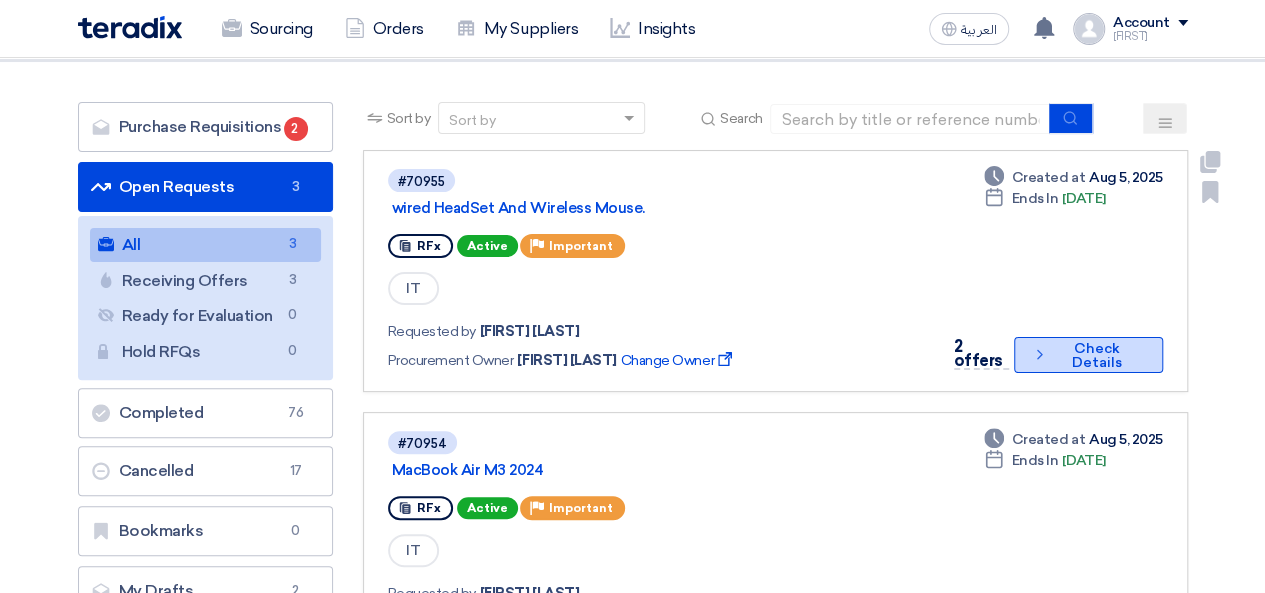 click on "Check details
Check Details" 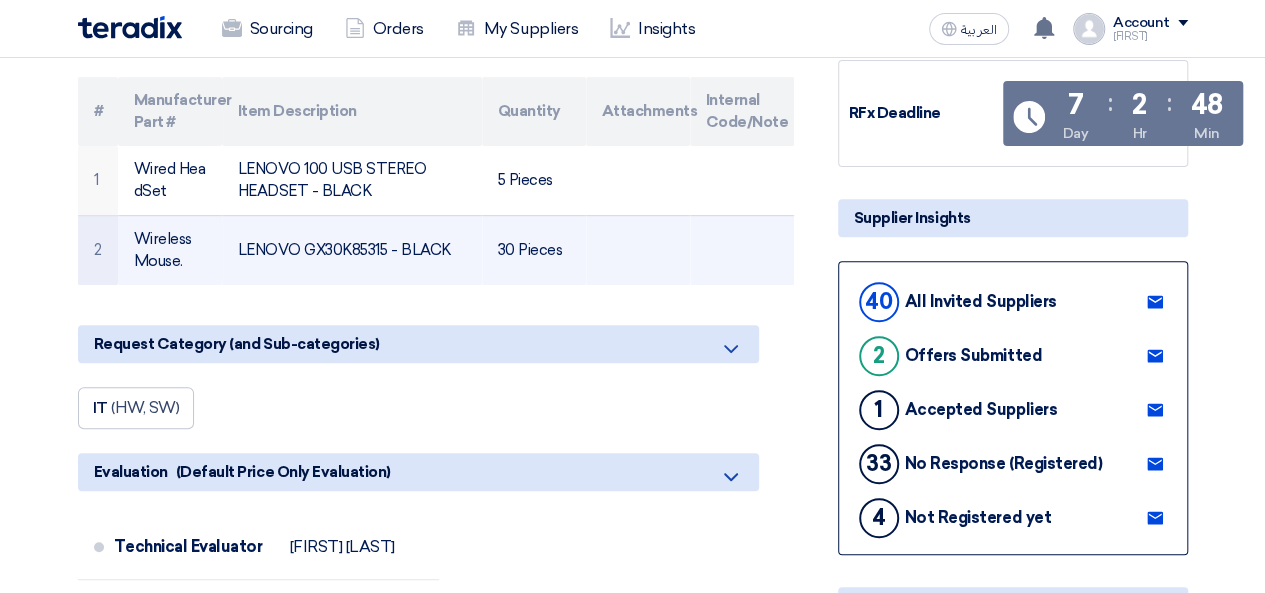 scroll, scrollTop: 0, scrollLeft: 0, axis: both 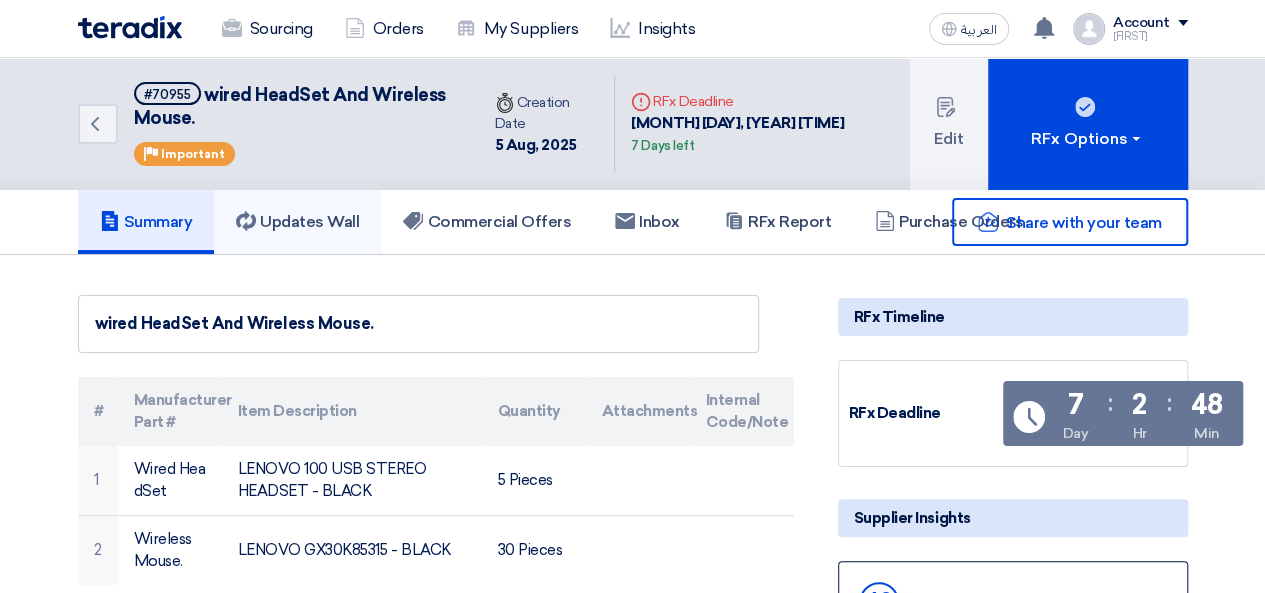 click on "Updates Wall" 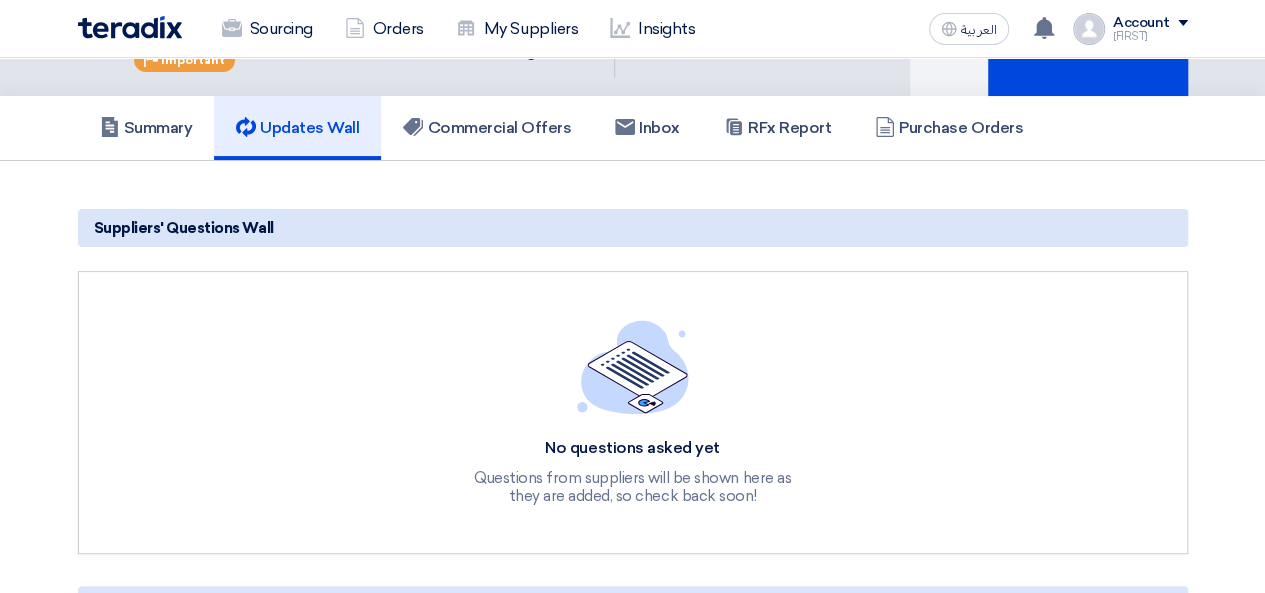 scroll, scrollTop: 0, scrollLeft: 0, axis: both 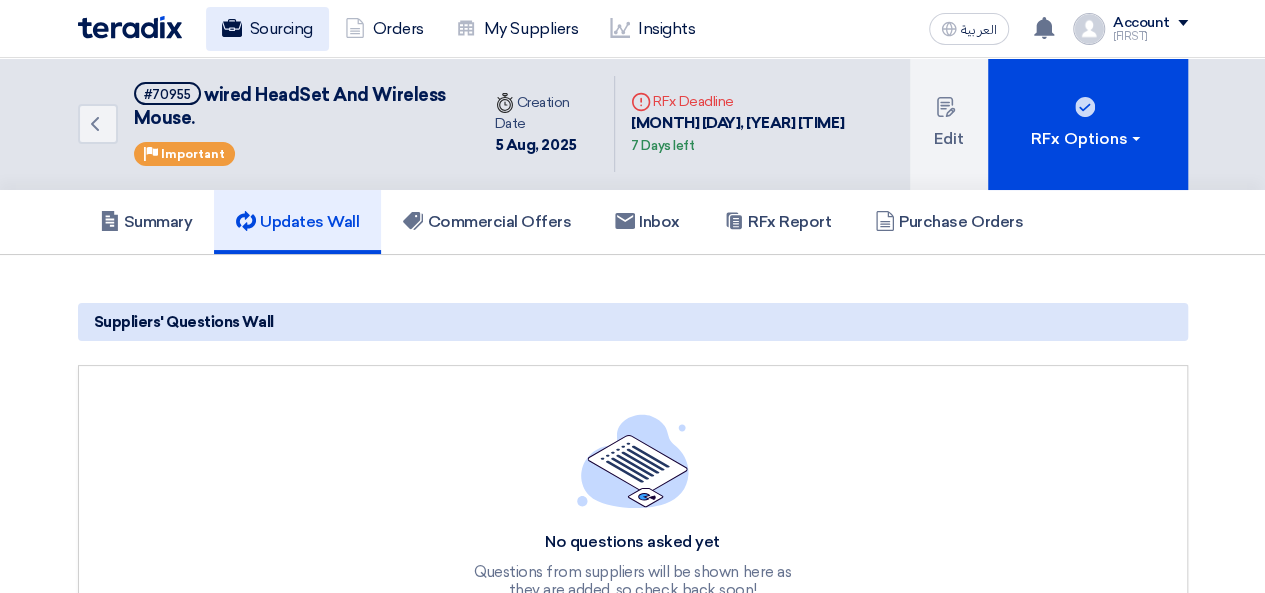 click on "Sourcing" 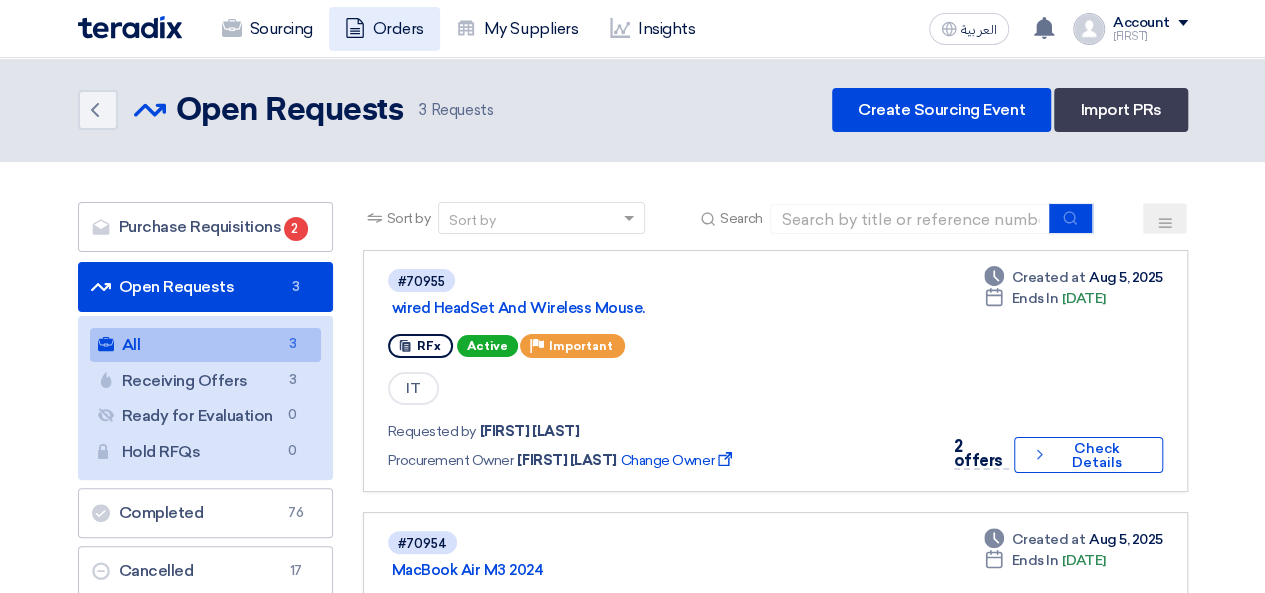 click on "Orders" 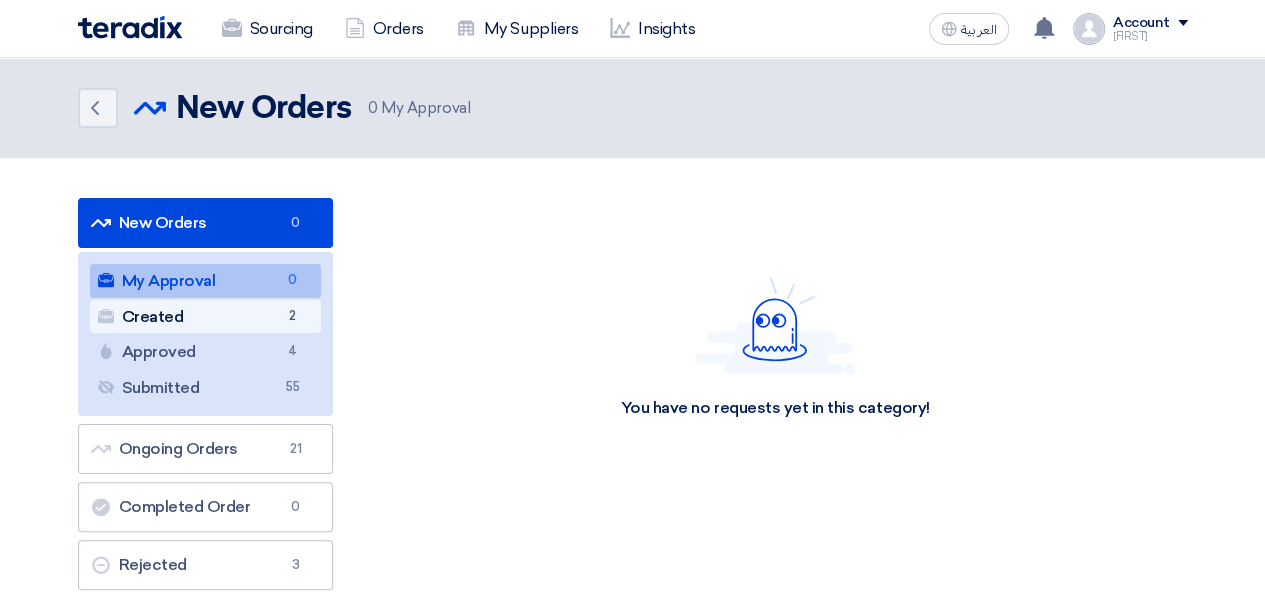 click on "Created
Created
2" 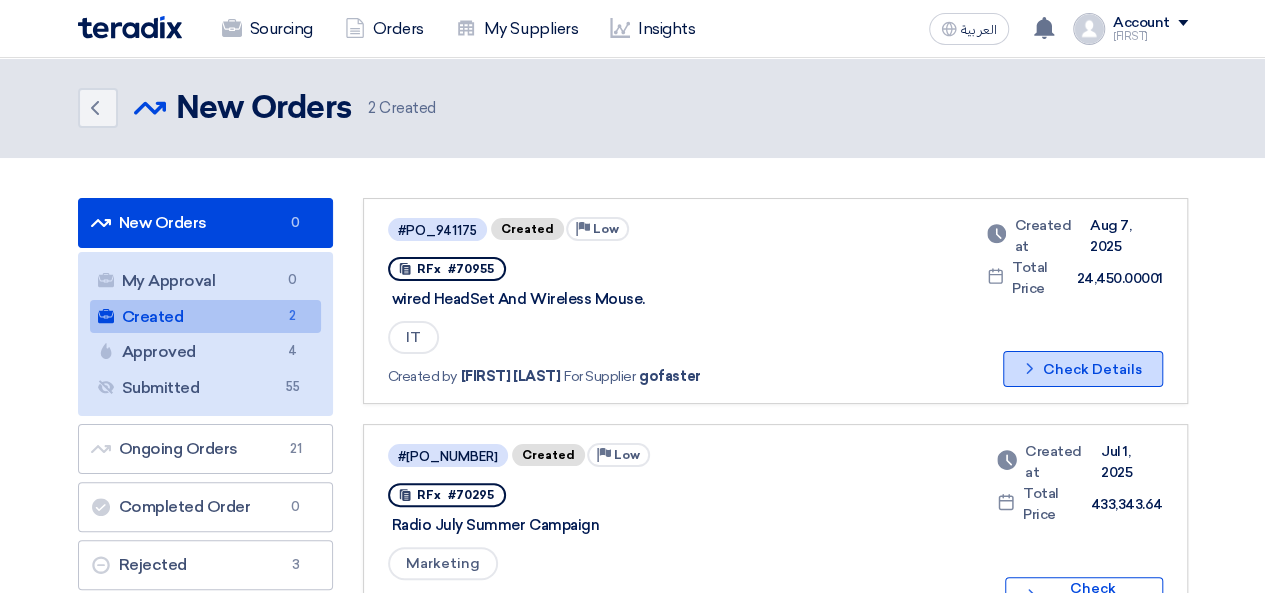 click on "Check details
Check Details" 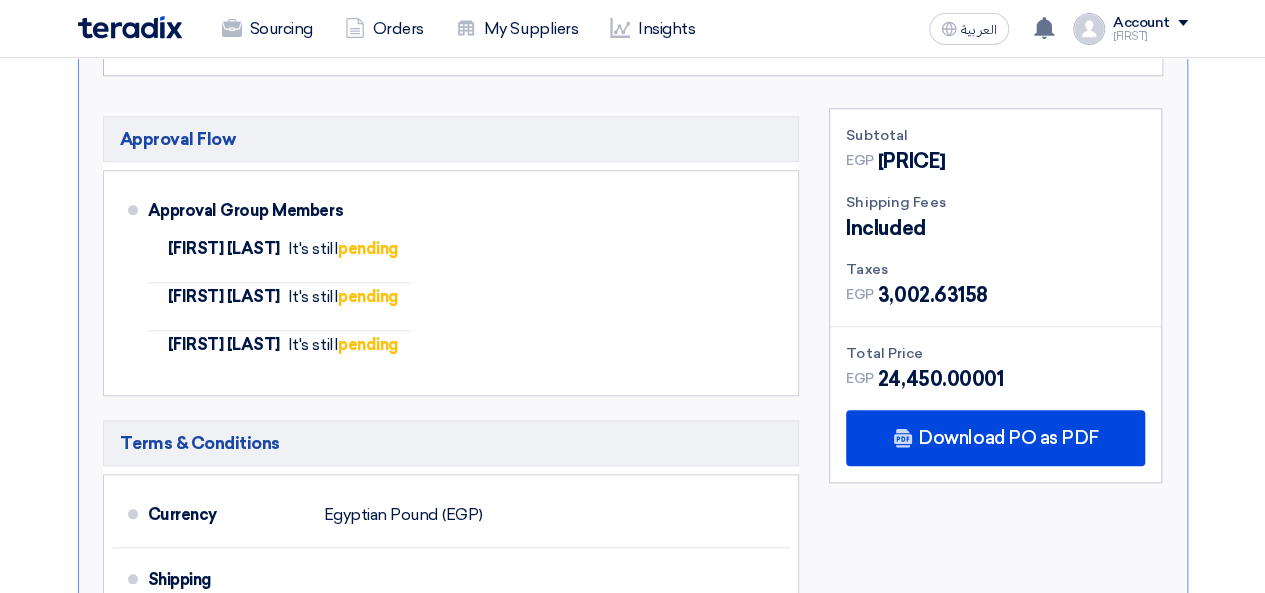scroll, scrollTop: 300, scrollLeft: 0, axis: vertical 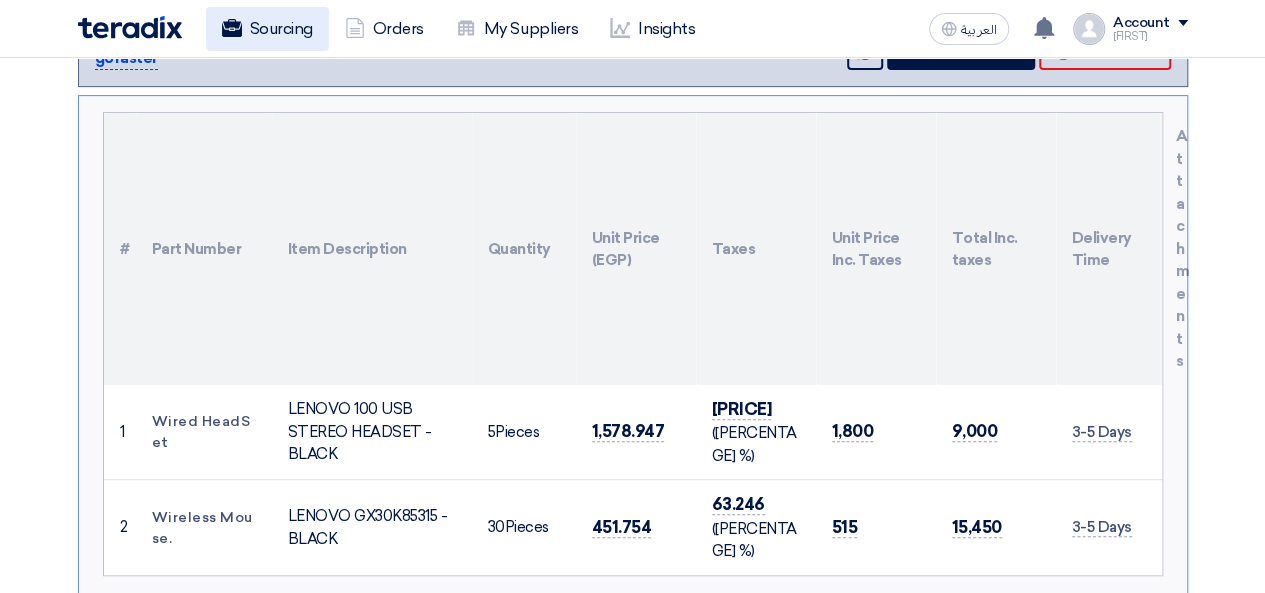 click 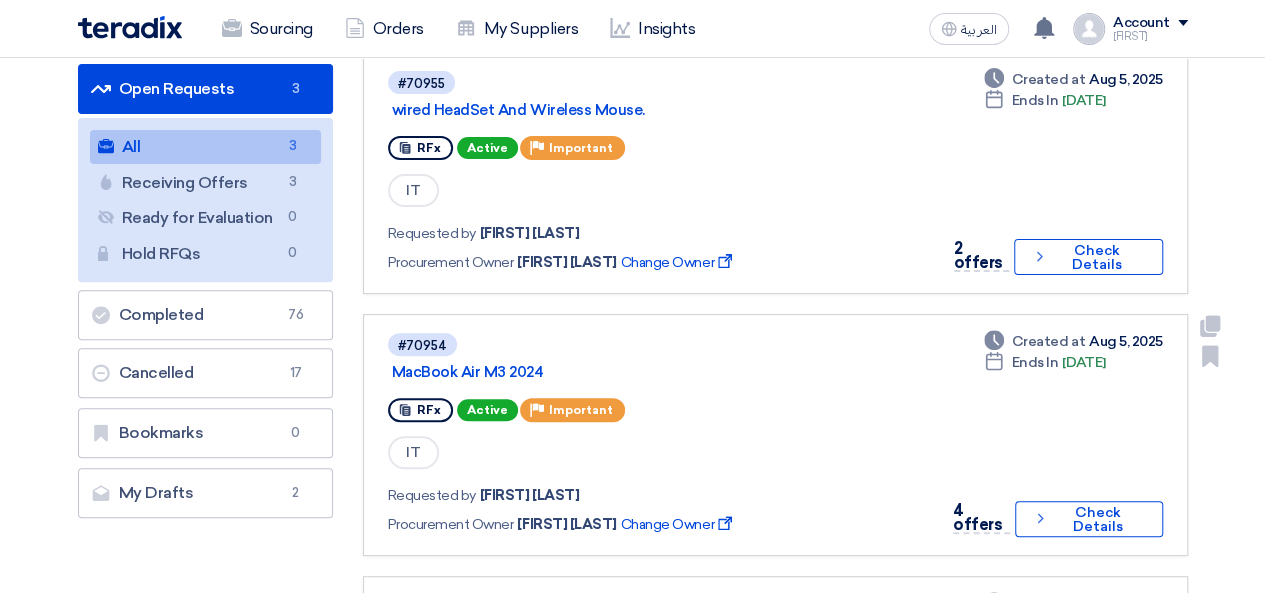 scroll, scrollTop: 200, scrollLeft: 0, axis: vertical 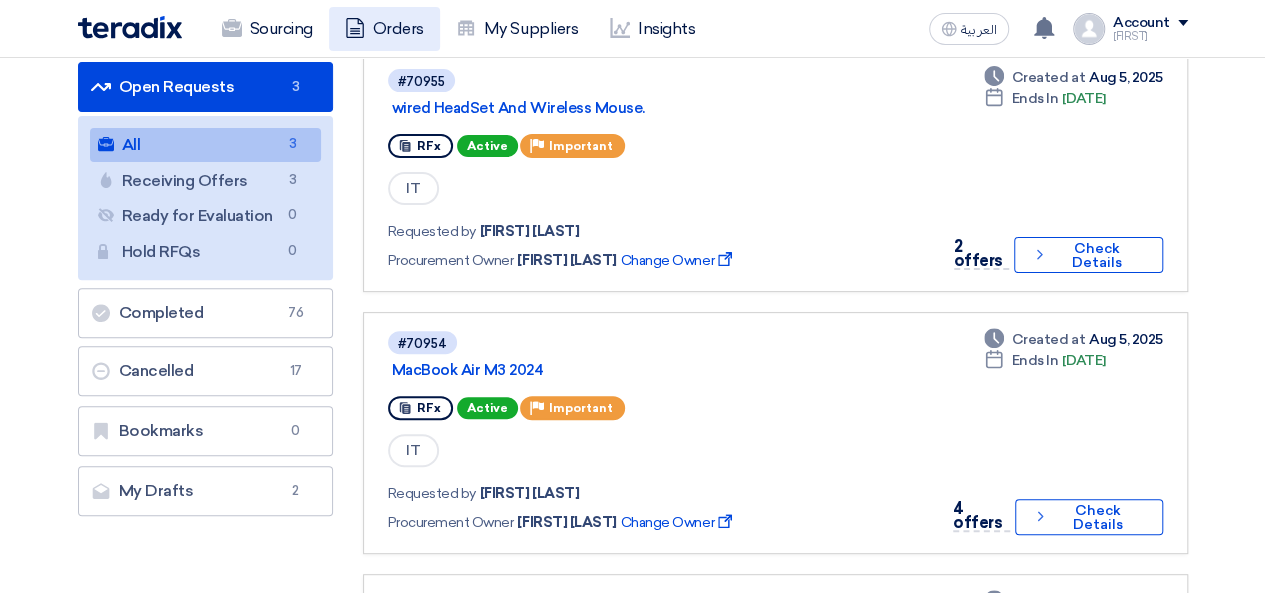 click on "Orders" 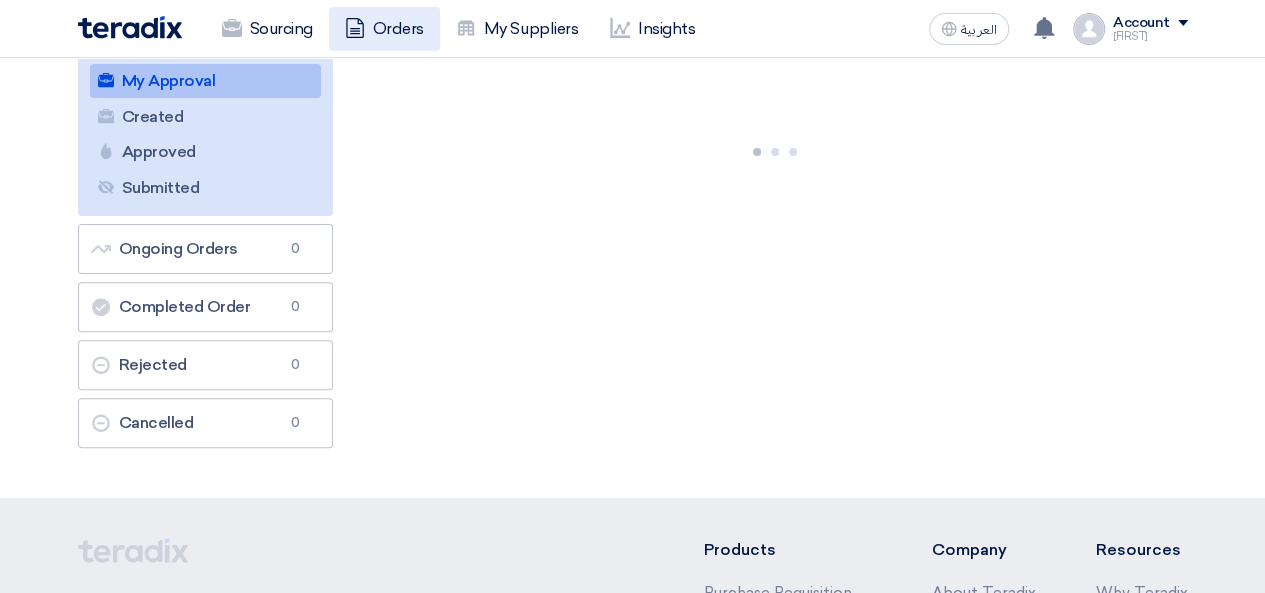 scroll, scrollTop: 0, scrollLeft: 0, axis: both 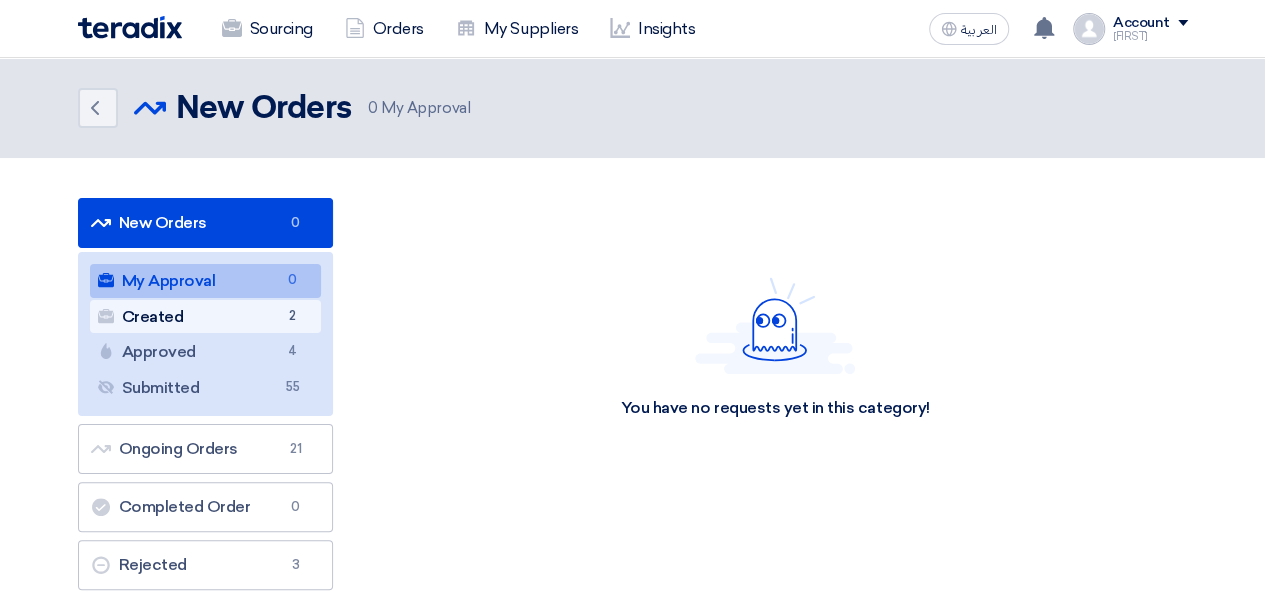 click on "Created
Created
2" 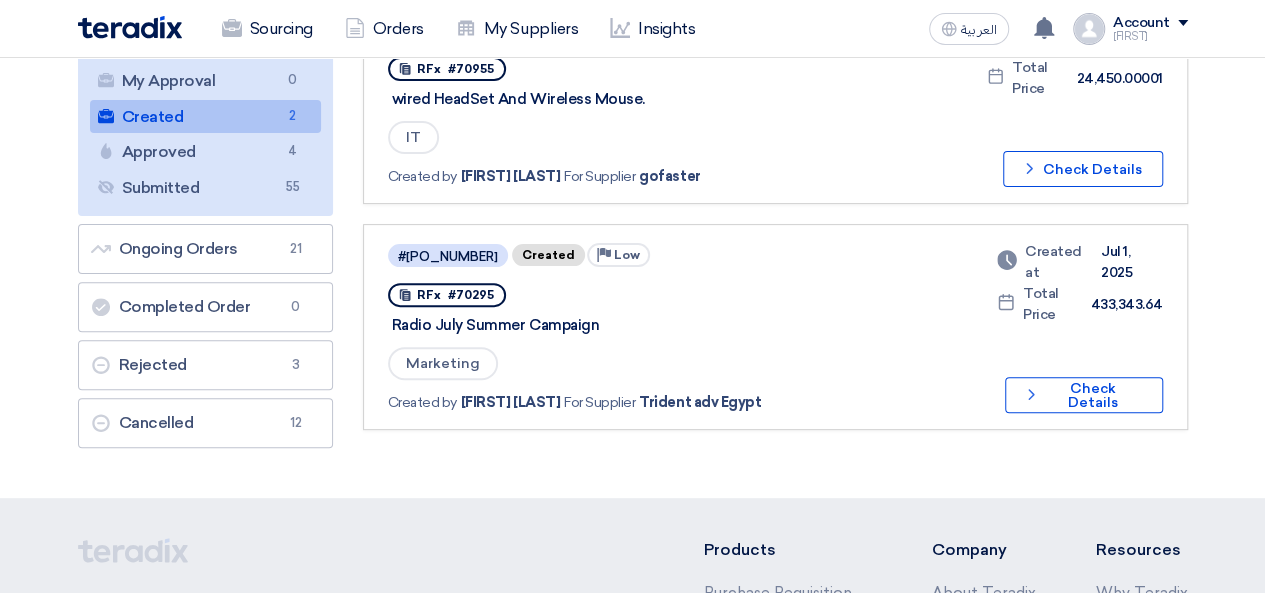 scroll, scrollTop: 0, scrollLeft: 0, axis: both 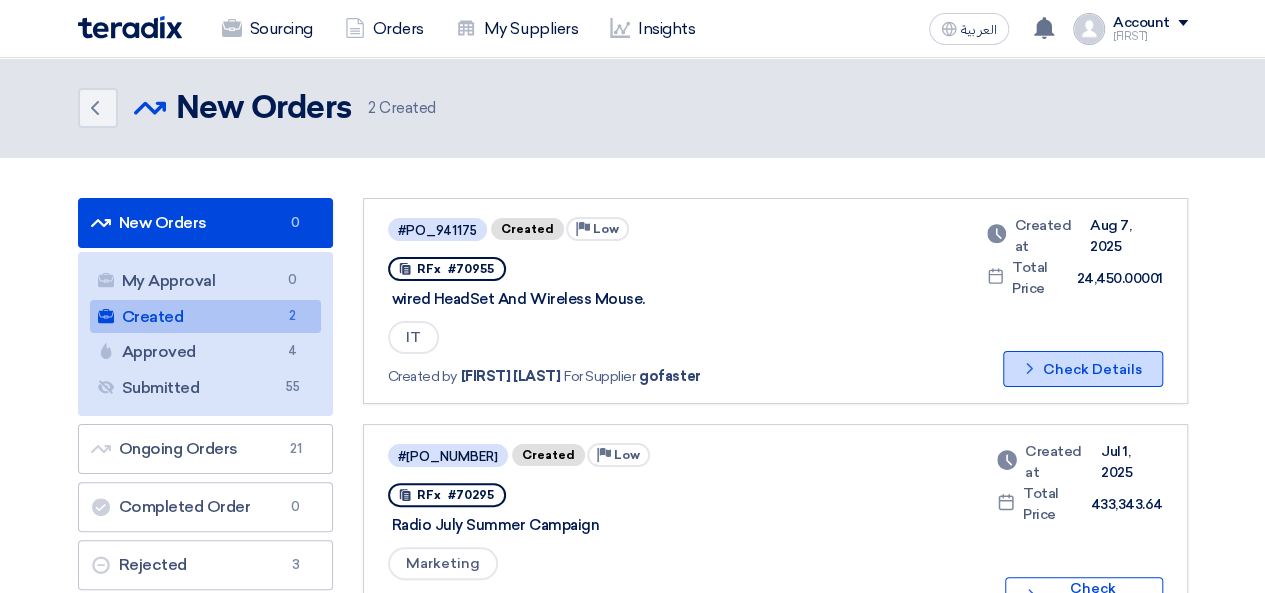 click on "Check details
Check Details" 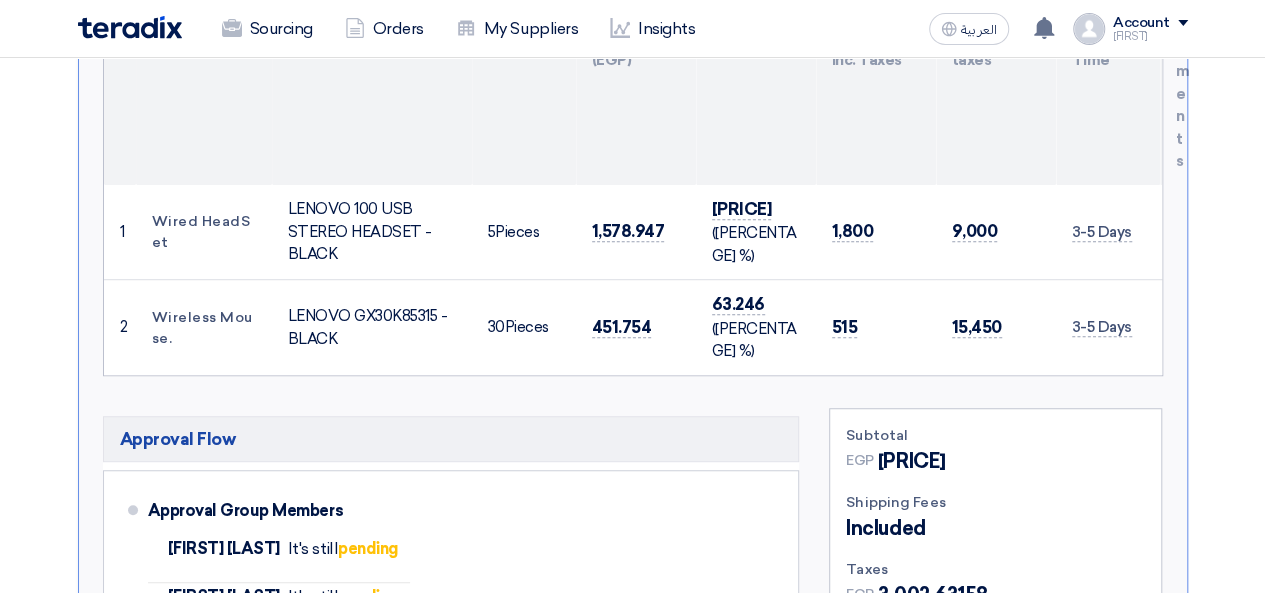 scroll, scrollTop: 0, scrollLeft: 0, axis: both 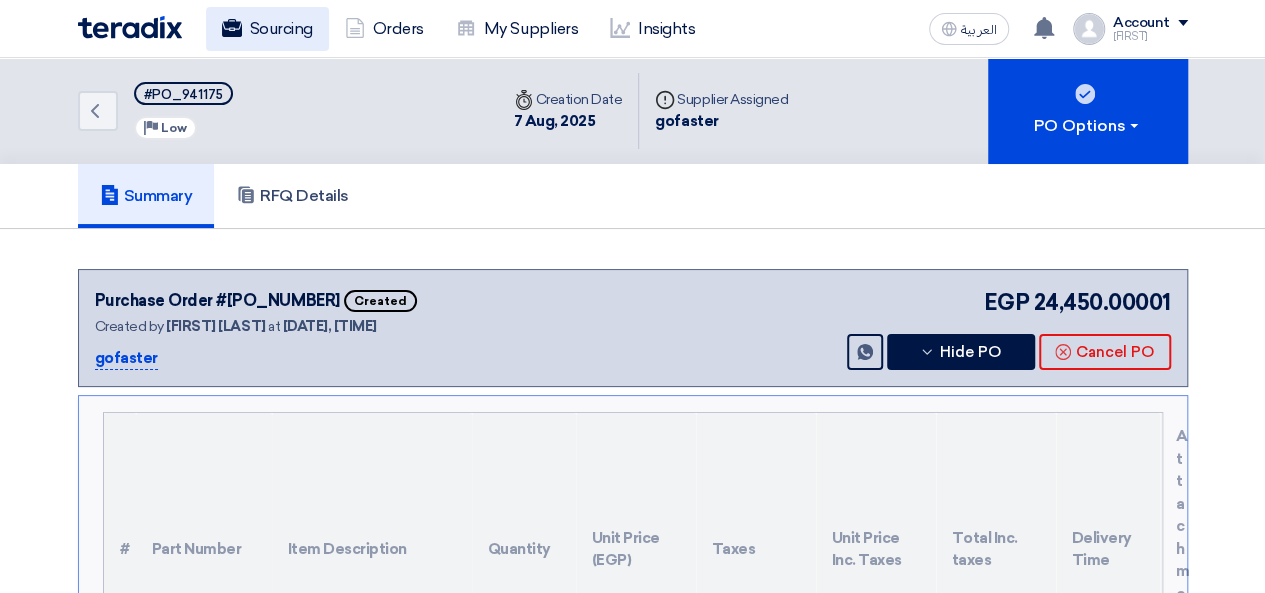 click on "Sourcing" 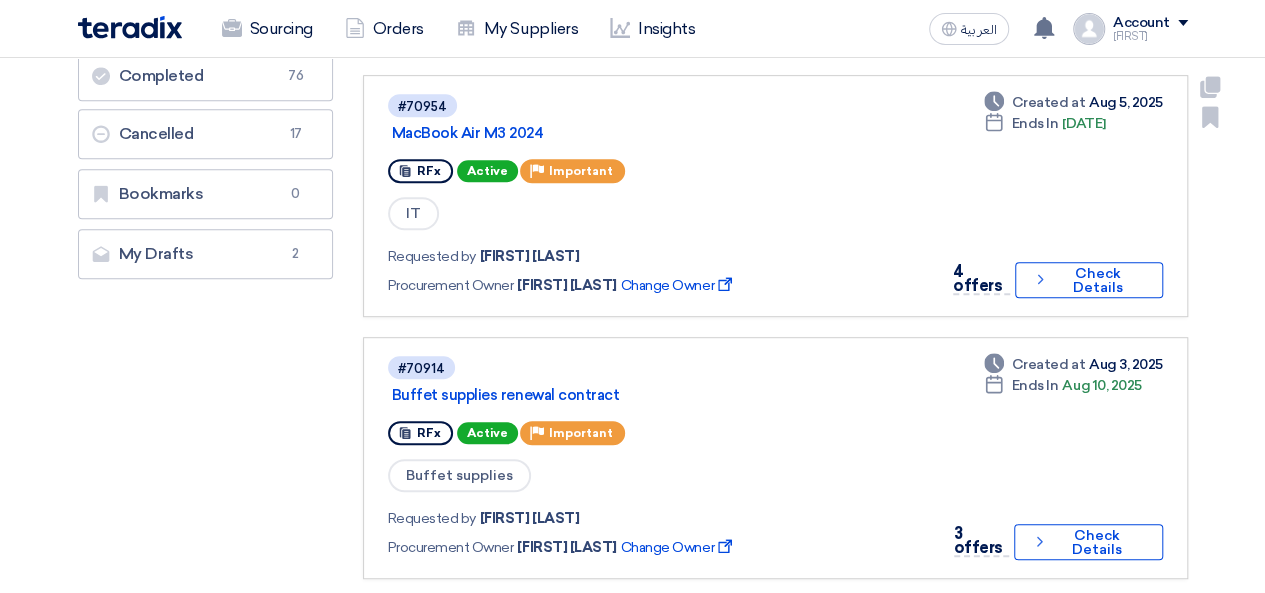 scroll, scrollTop: 500, scrollLeft: 0, axis: vertical 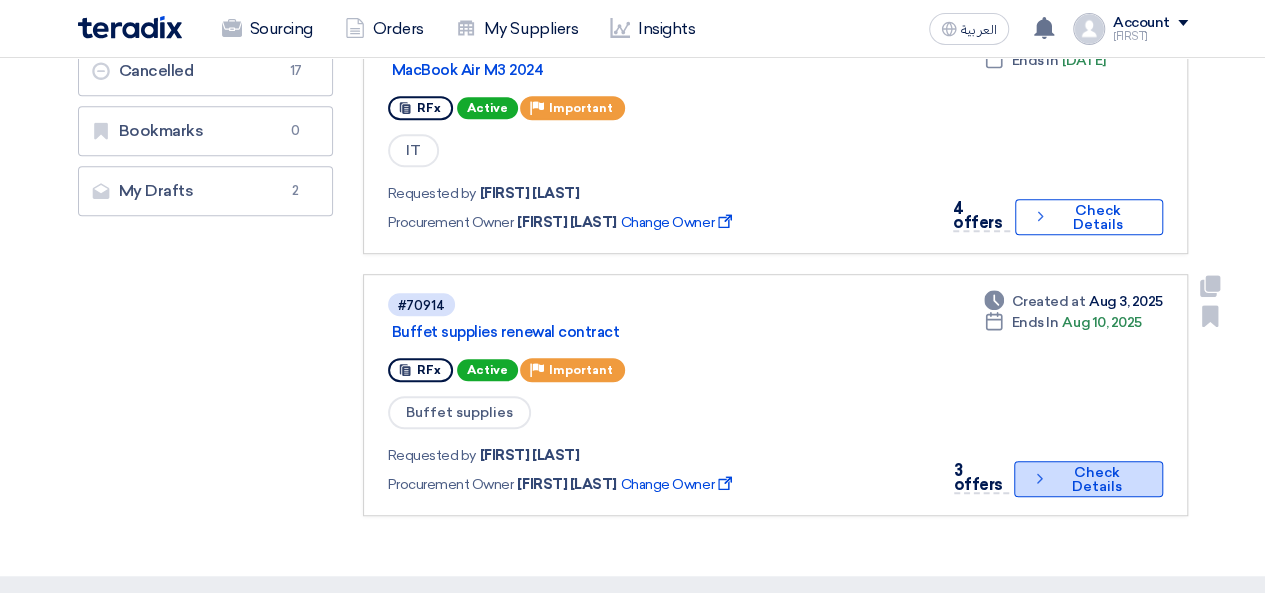 click on "Check details" 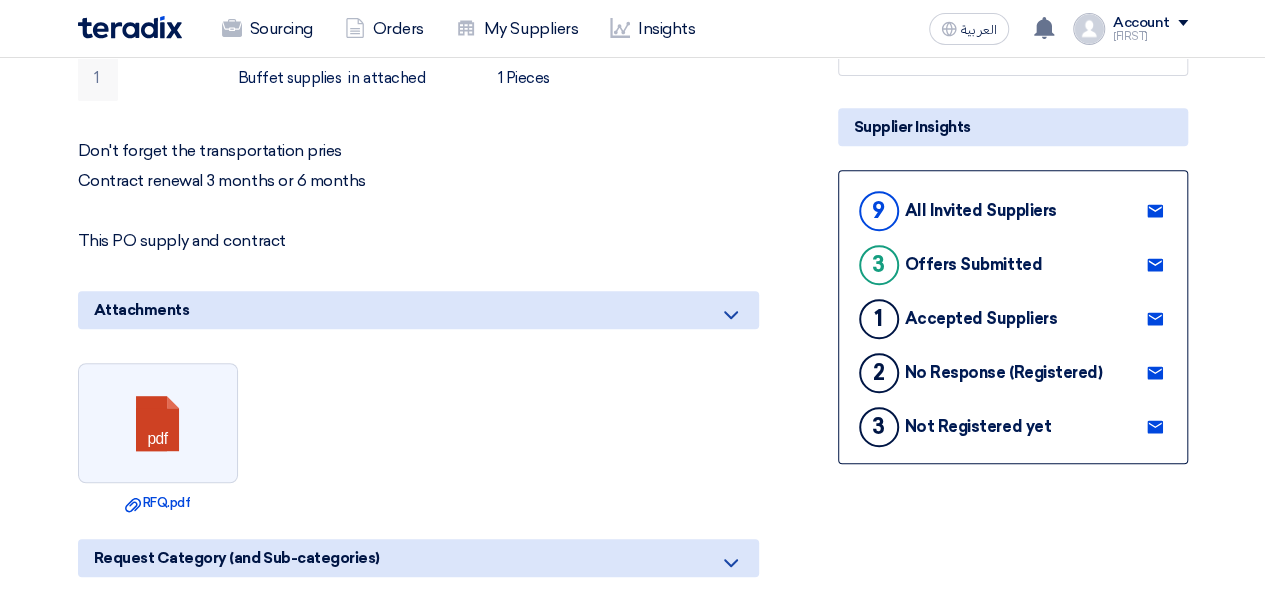 scroll, scrollTop: 400, scrollLeft: 0, axis: vertical 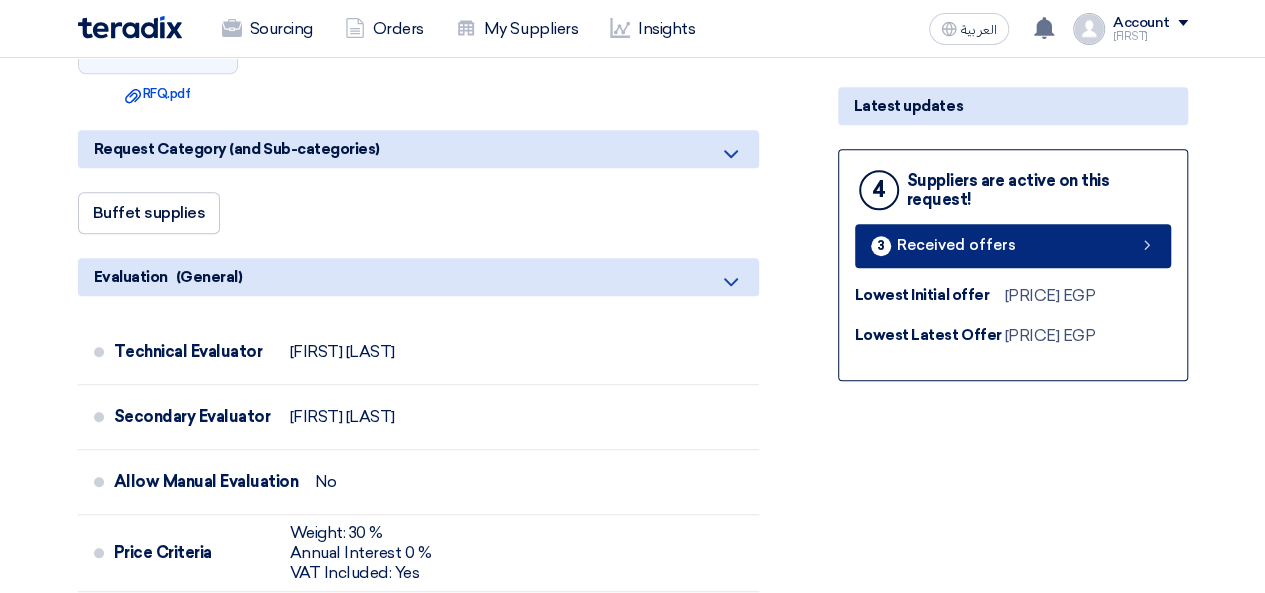 click on "[NUMBER] Received offers" 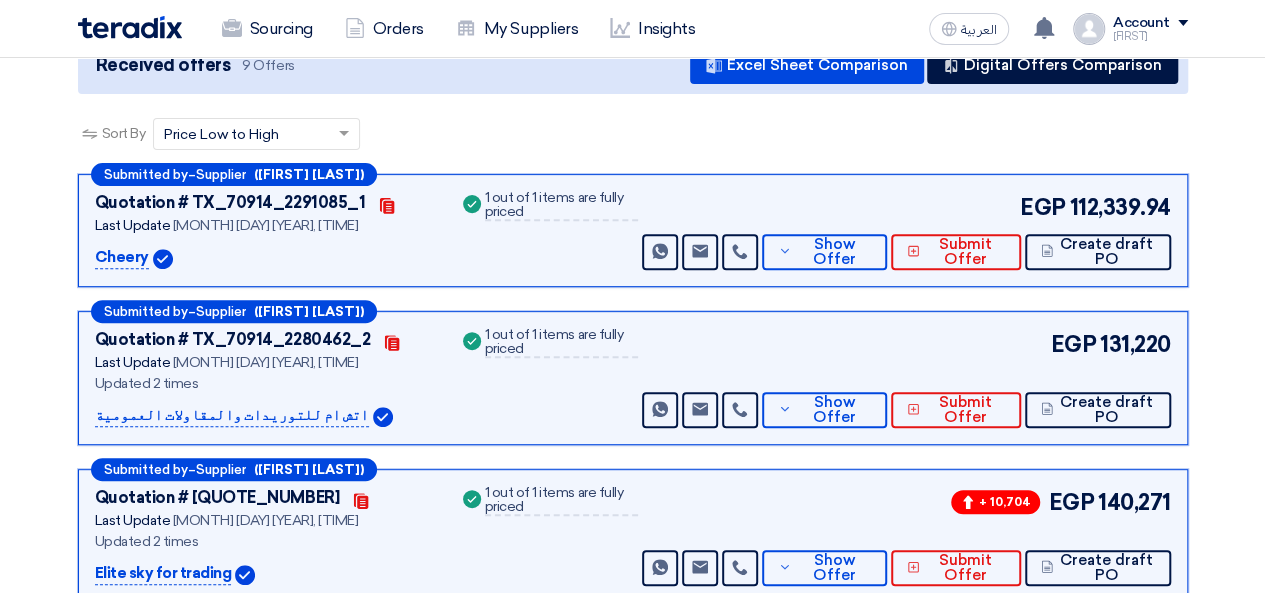 scroll, scrollTop: 308, scrollLeft: 0, axis: vertical 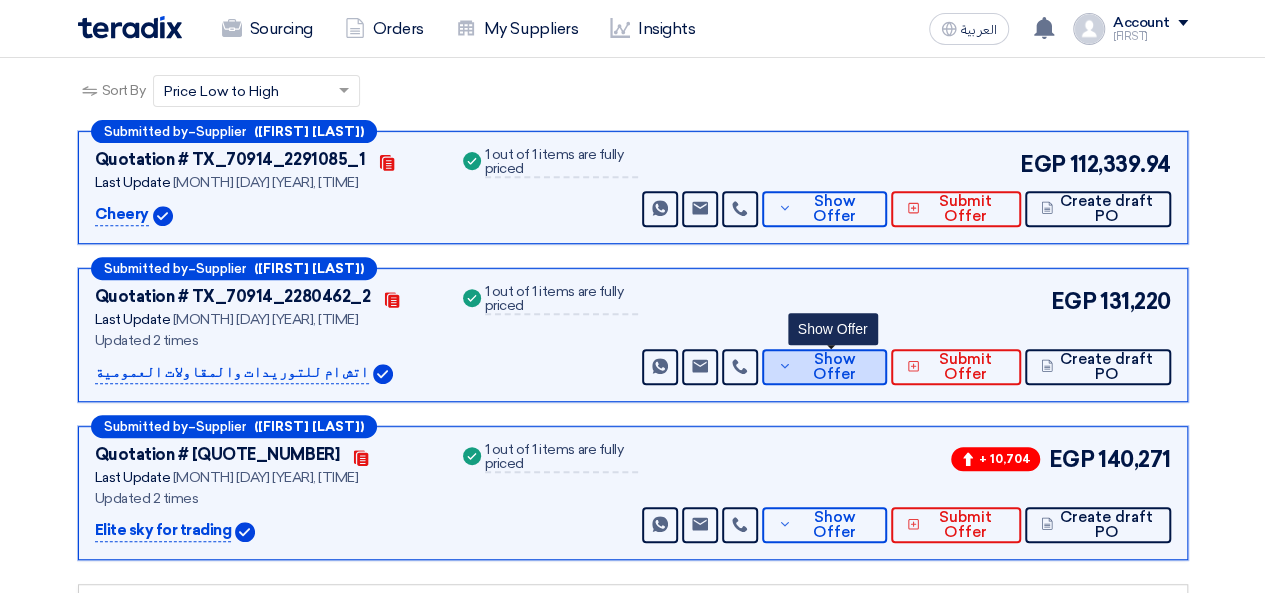 click on "Show Offer" at bounding box center [834, 367] 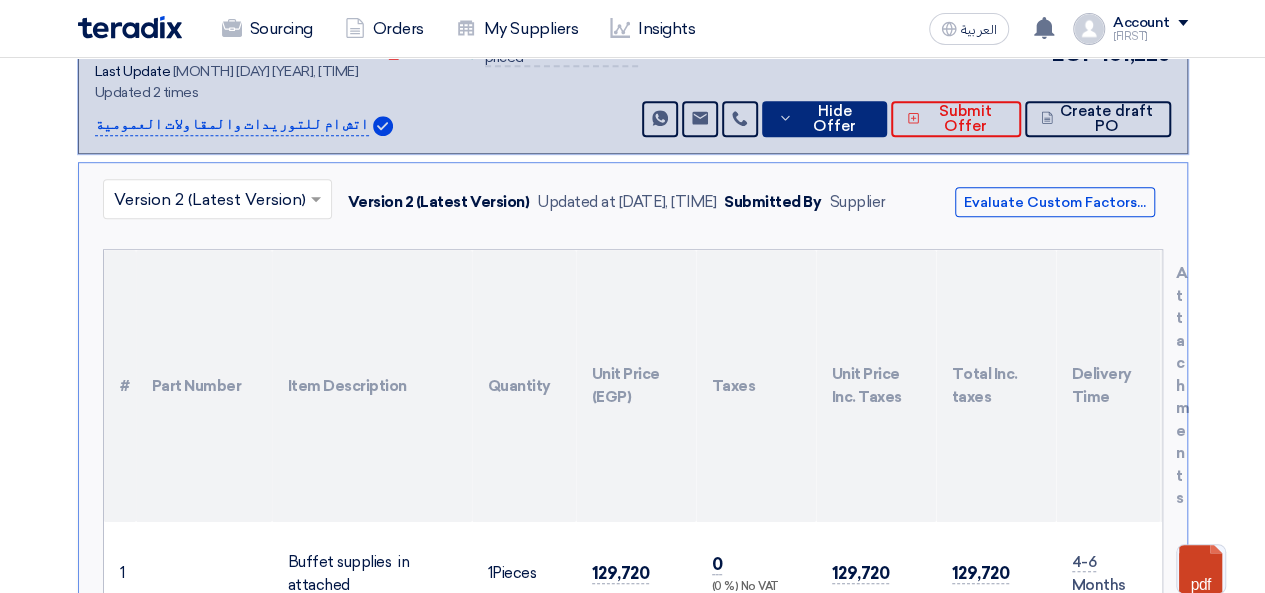 scroll, scrollTop: 308, scrollLeft: 0, axis: vertical 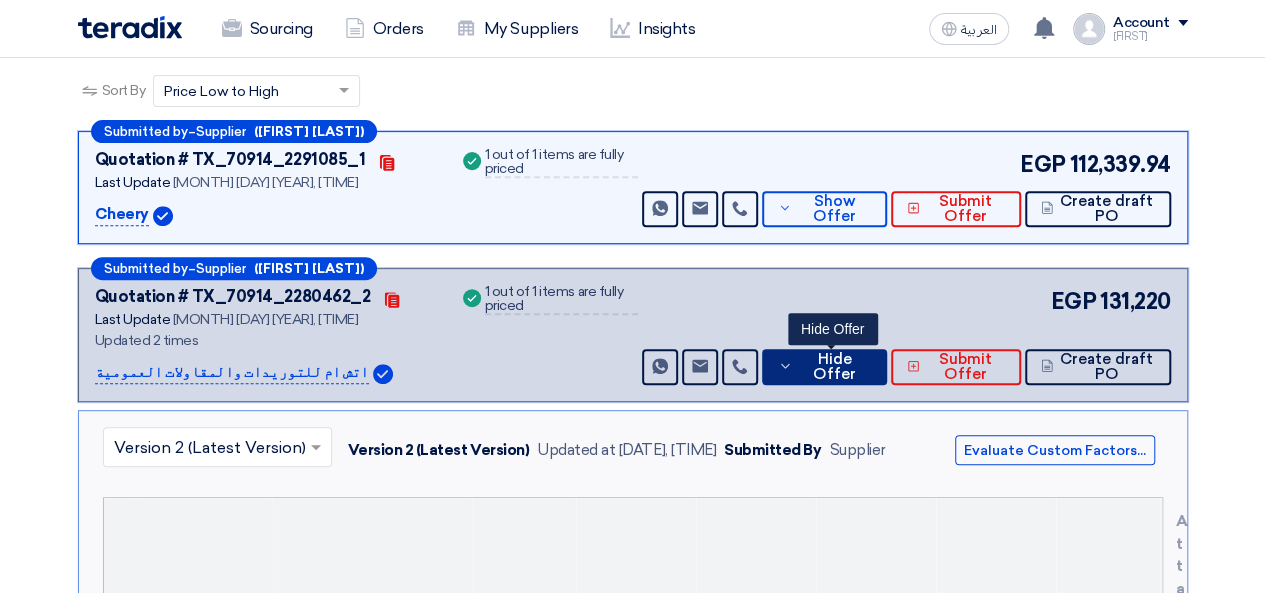 click on "Hide Offer" at bounding box center (835, 367) 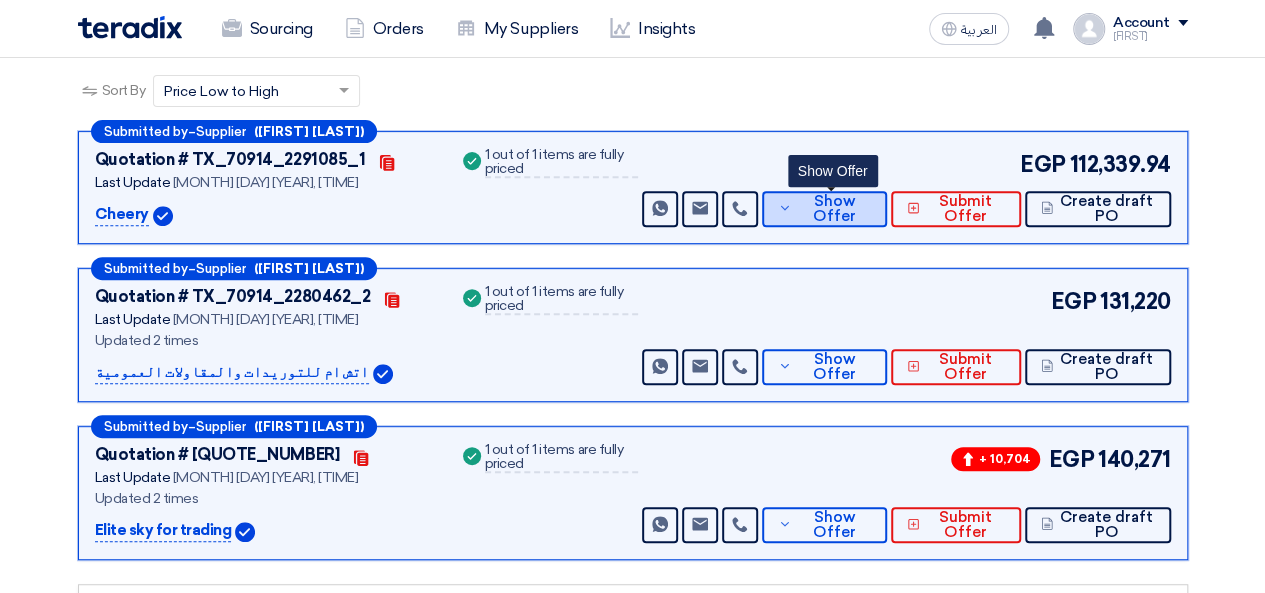 click on "Show Offer" at bounding box center [834, 209] 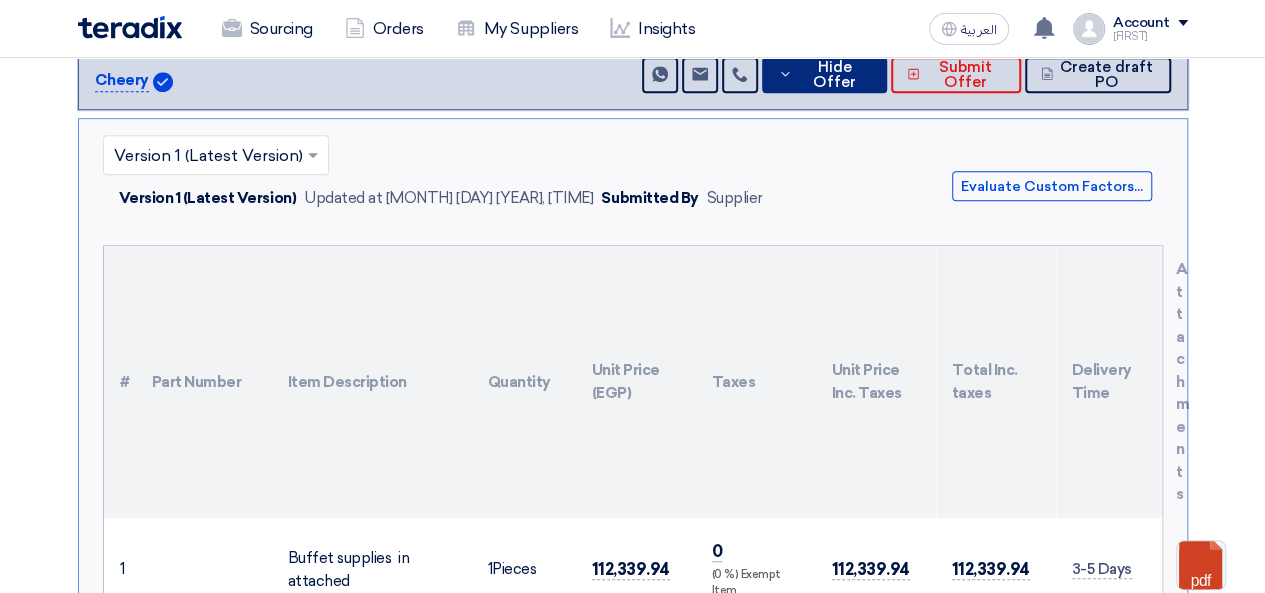 scroll, scrollTop: 308, scrollLeft: 0, axis: vertical 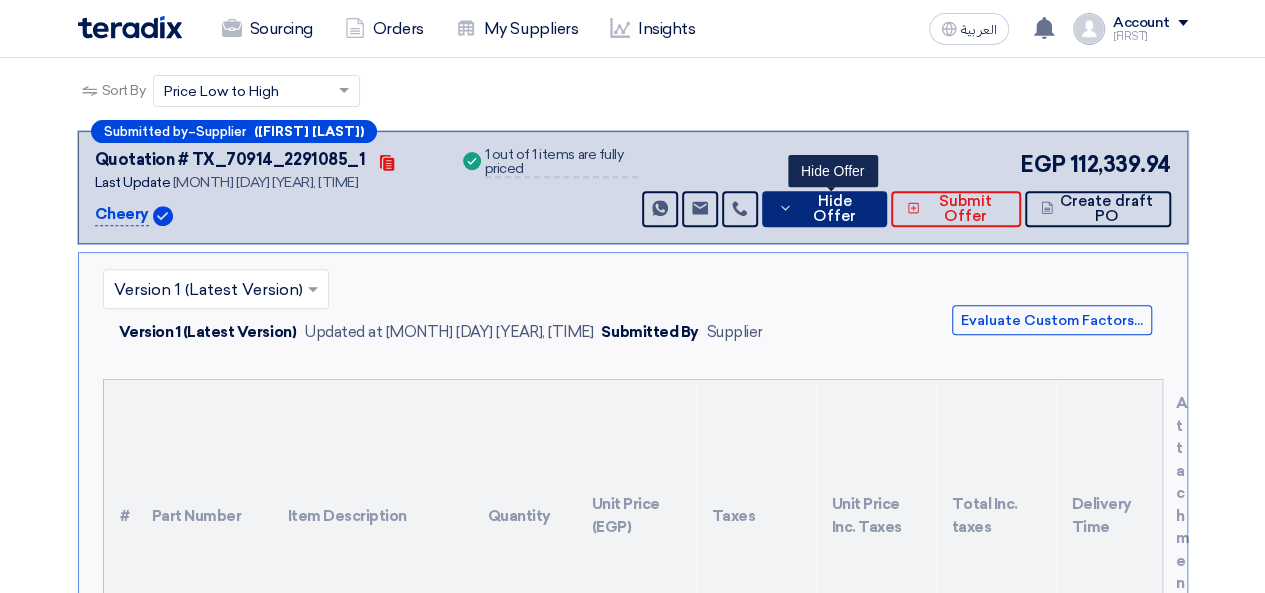 click on "Hide Offer" at bounding box center (835, 209) 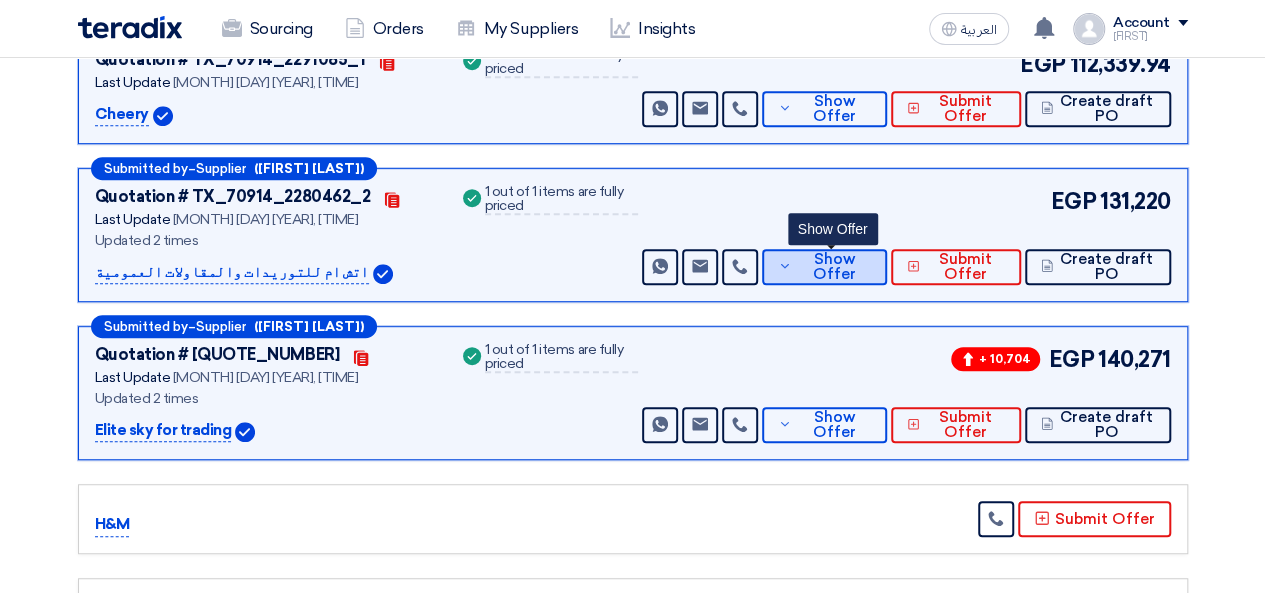 click on "Show Offer" at bounding box center [834, 267] 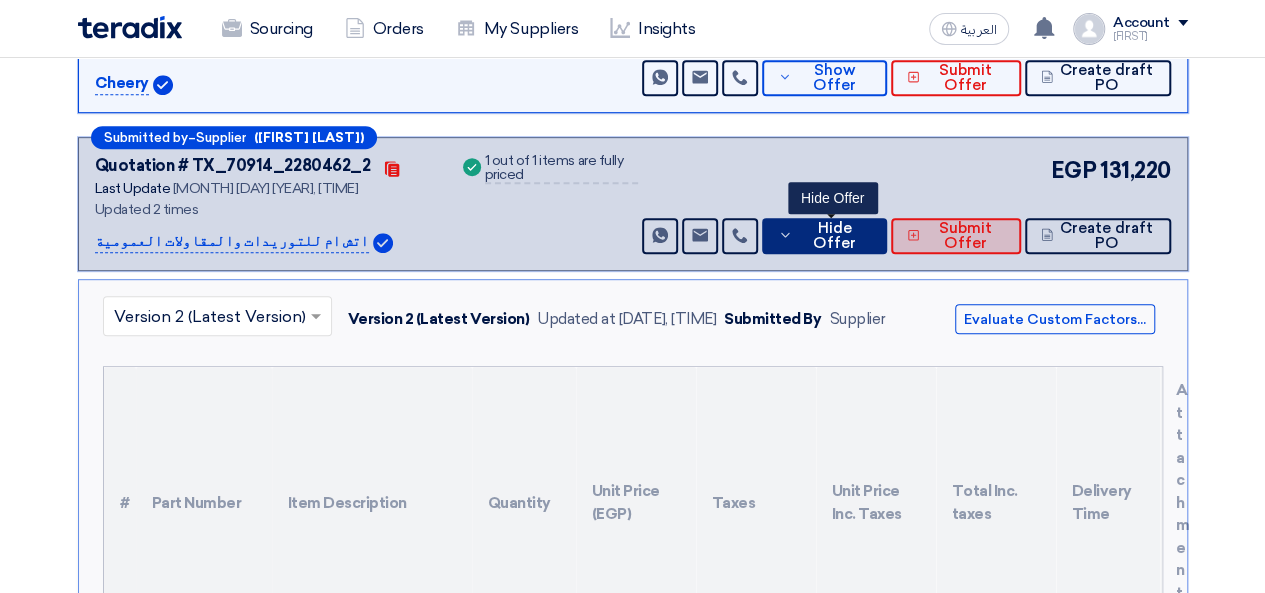 scroll, scrollTop: 408, scrollLeft: 0, axis: vertical 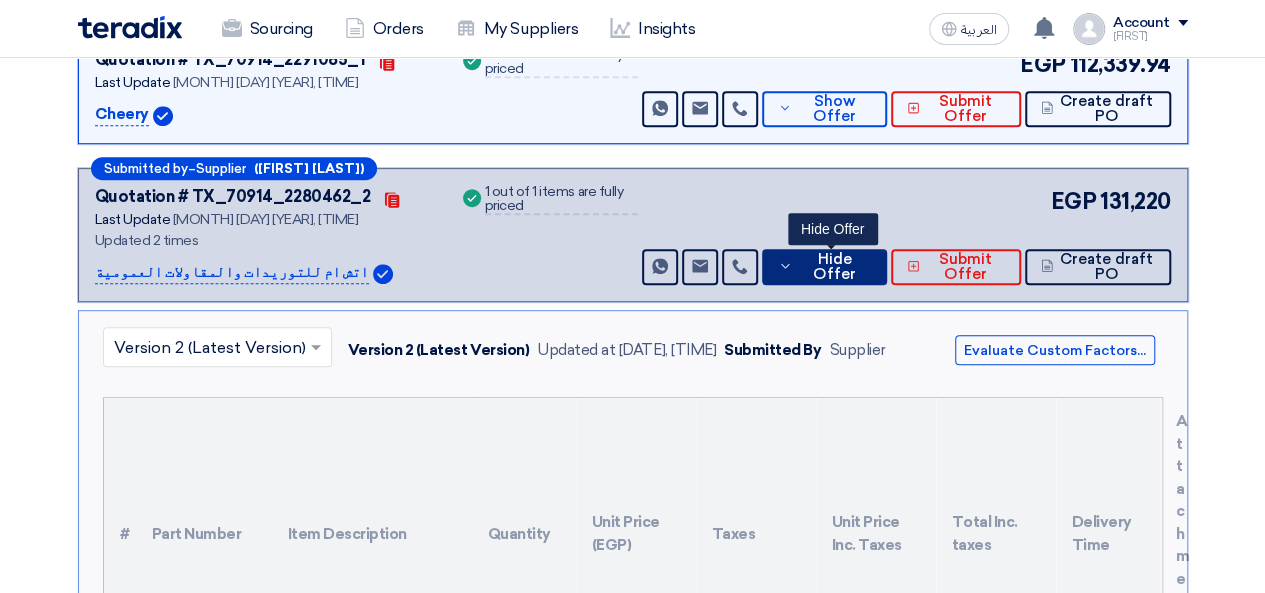 click on "Hide Offer" at bounding box center [835, 267] 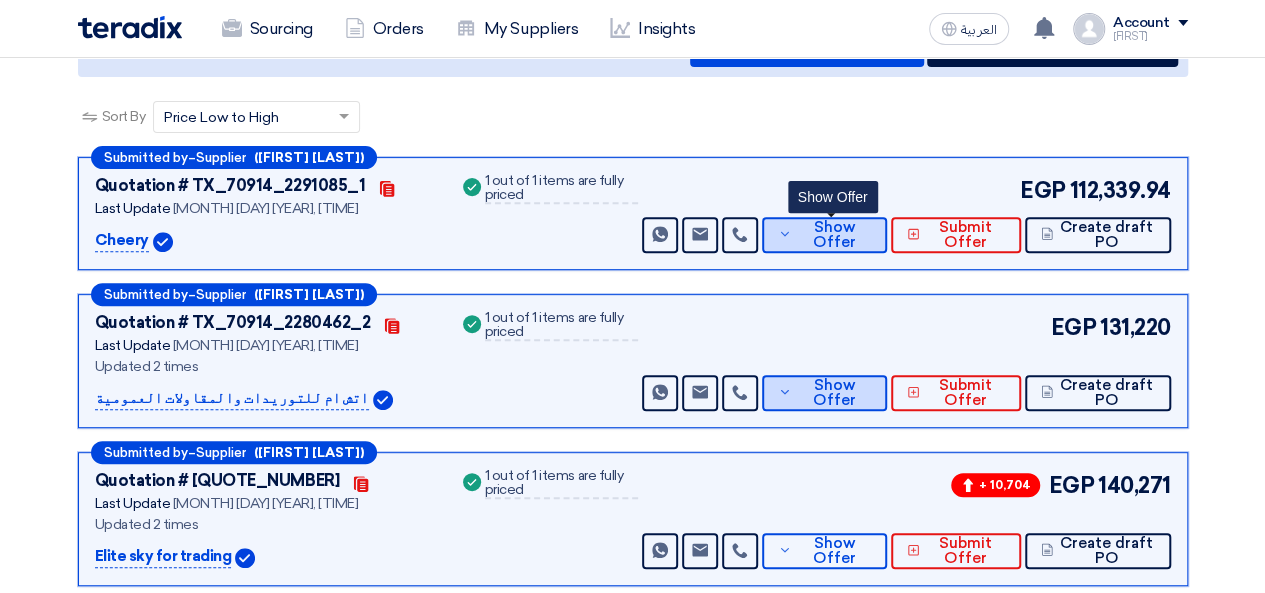scroll, scrollTop: 508, scrollLeft: 0, axis: vertical 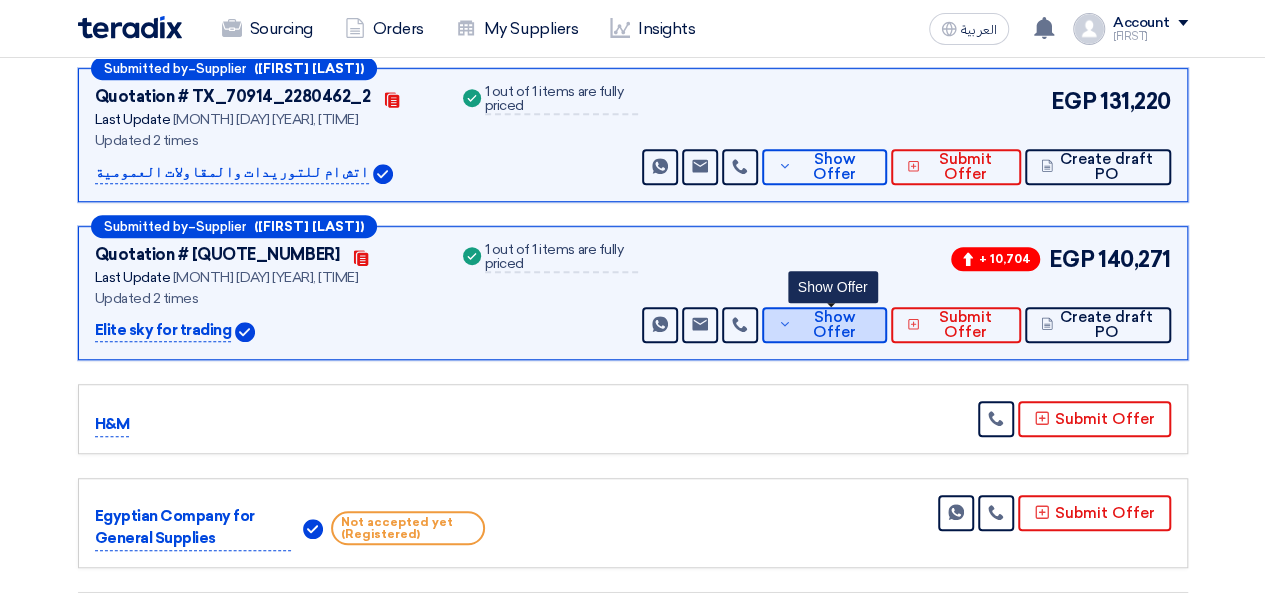 click on "Show Offer" at bounding box center [824, 325] 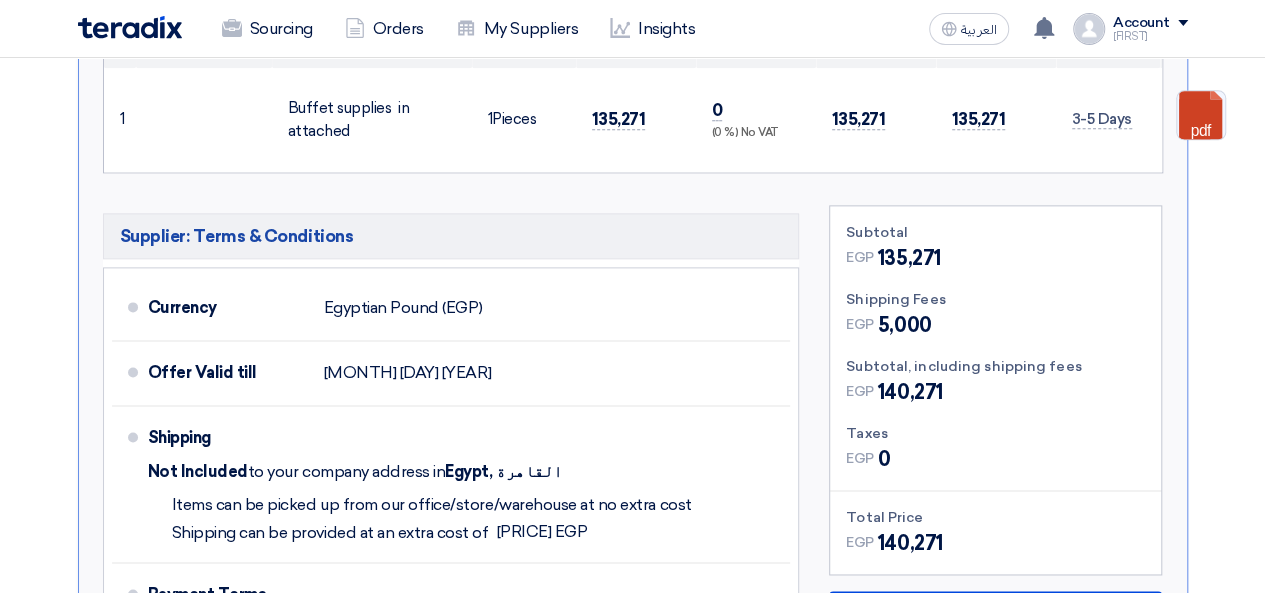 scroll, scrollTop: 1108, scrollLeft: 0, axis: vertical 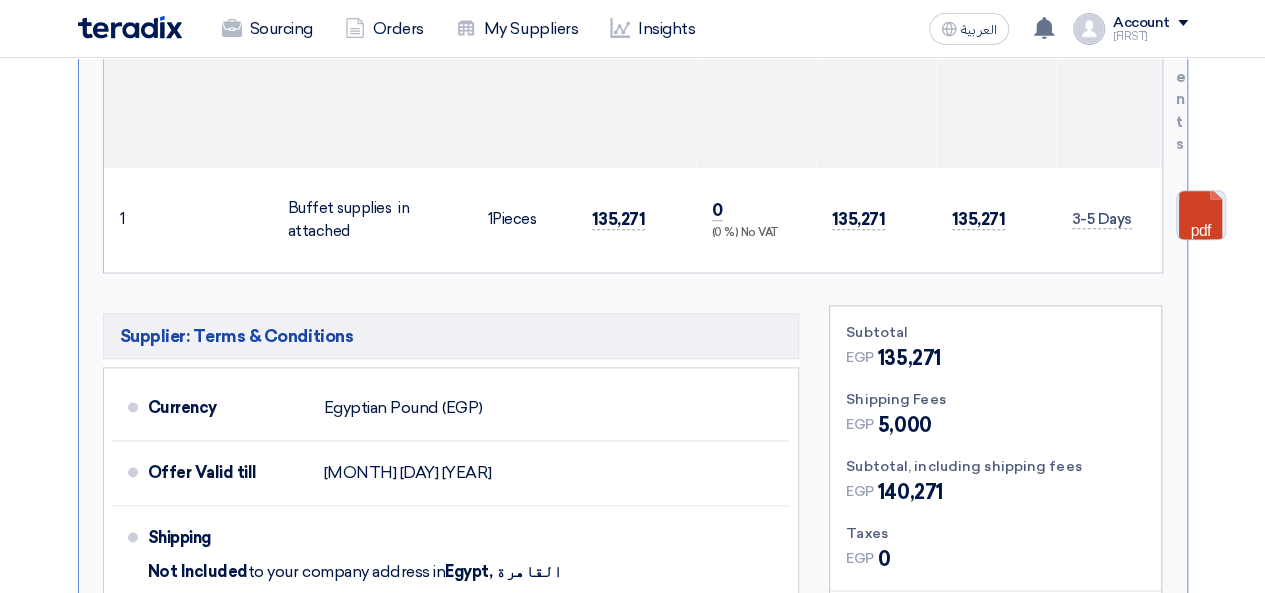 click at bounding box center [1257, 251] 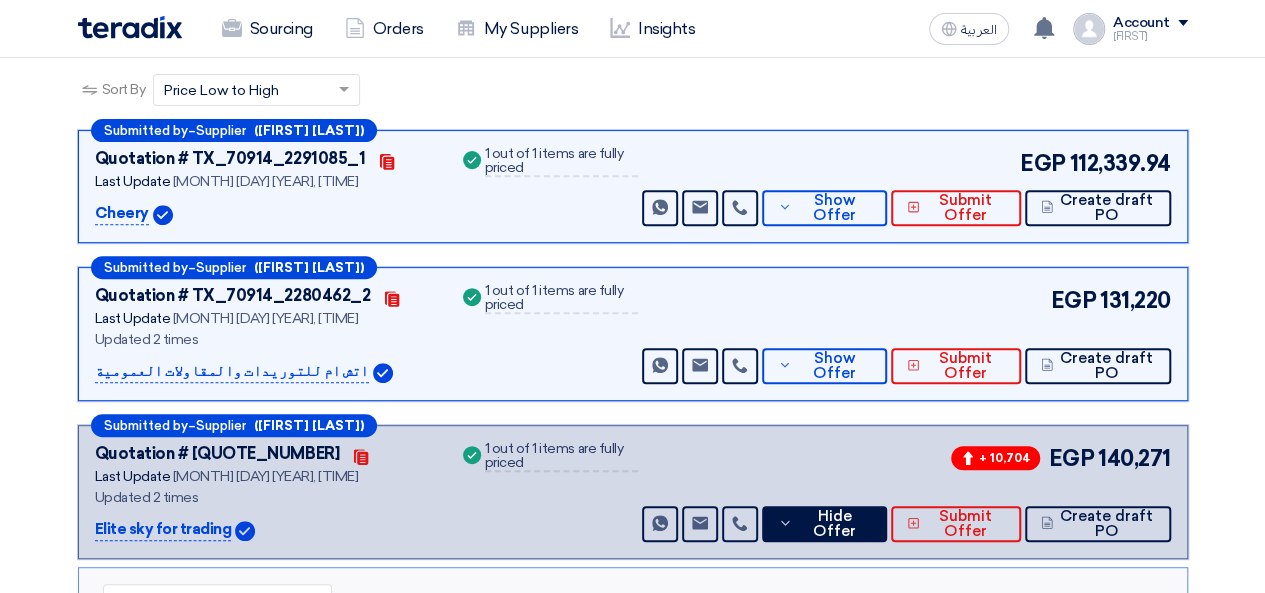 scroll, scrollTop: 308, scrollLeft: 0, axis: vertical 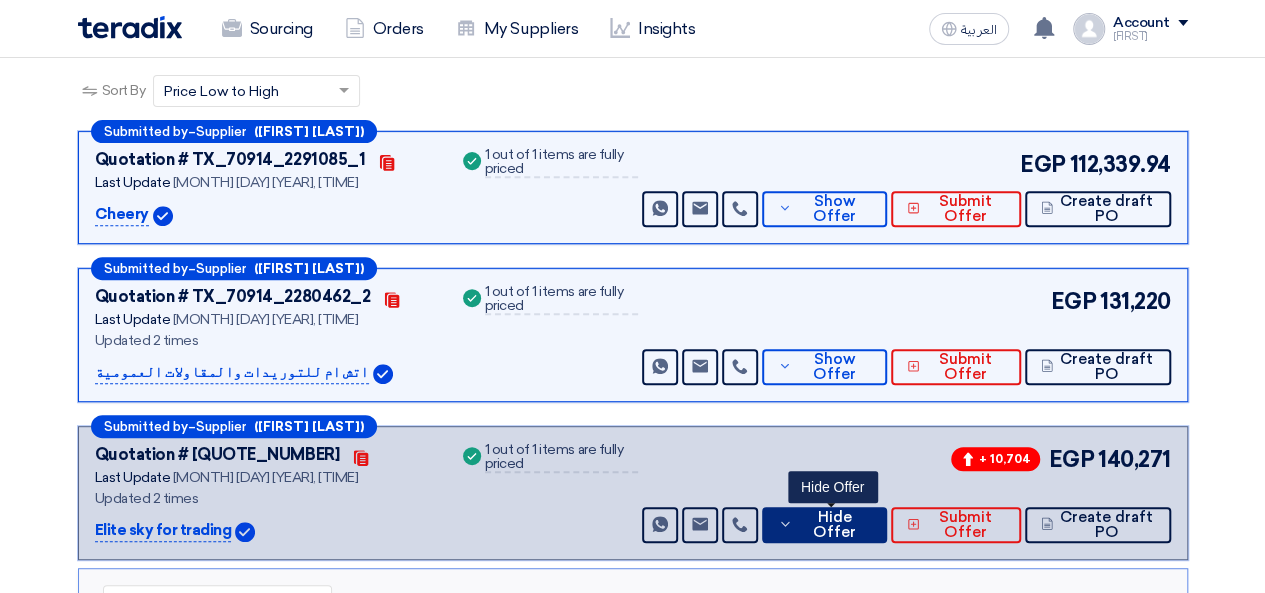 click on "Hide Offer" at bounding box center [835, 525] 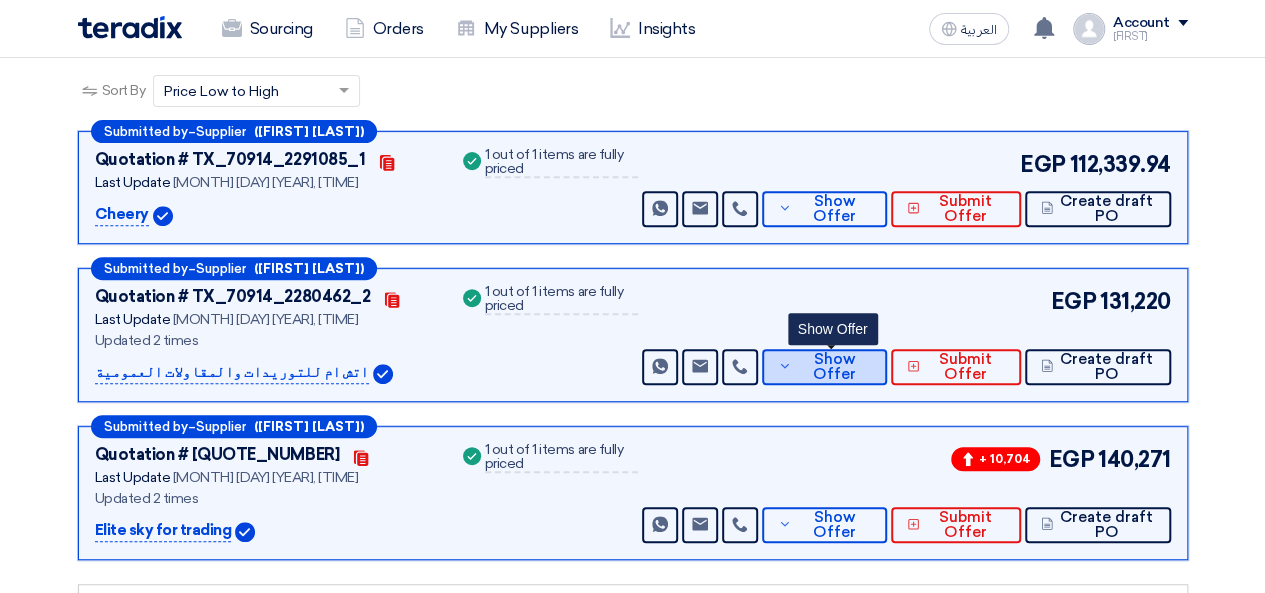 click on "Show Offer" at bounding box center (834, 367) 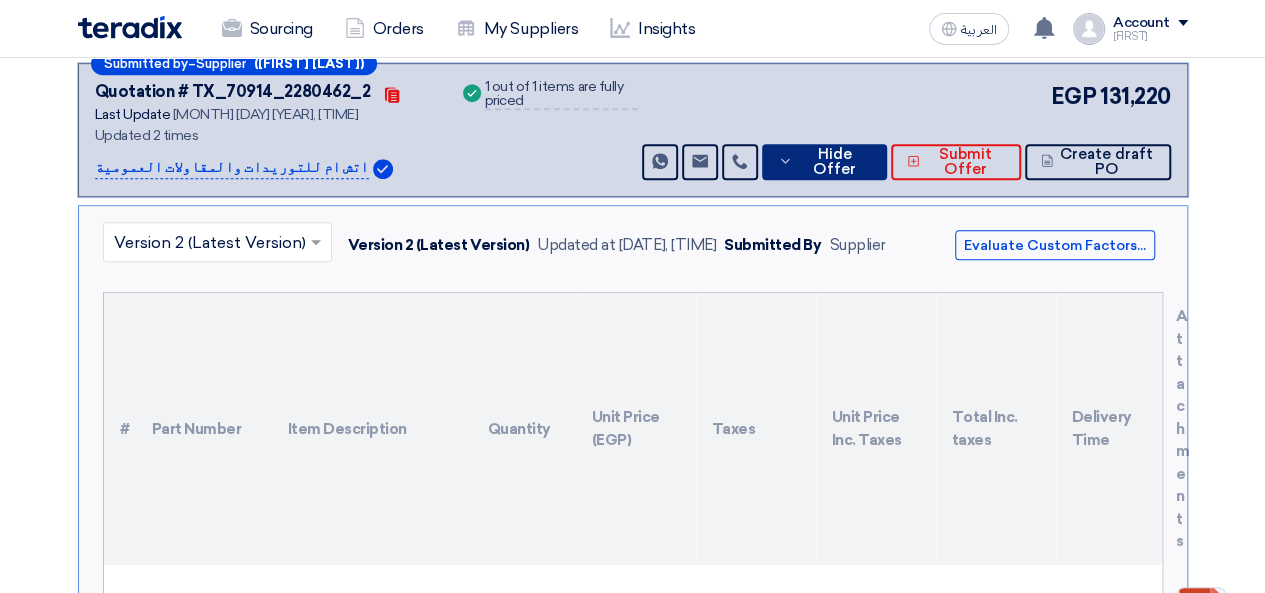 scroll, scrollTop: 508, scrollLeft: 0, axis: vertical 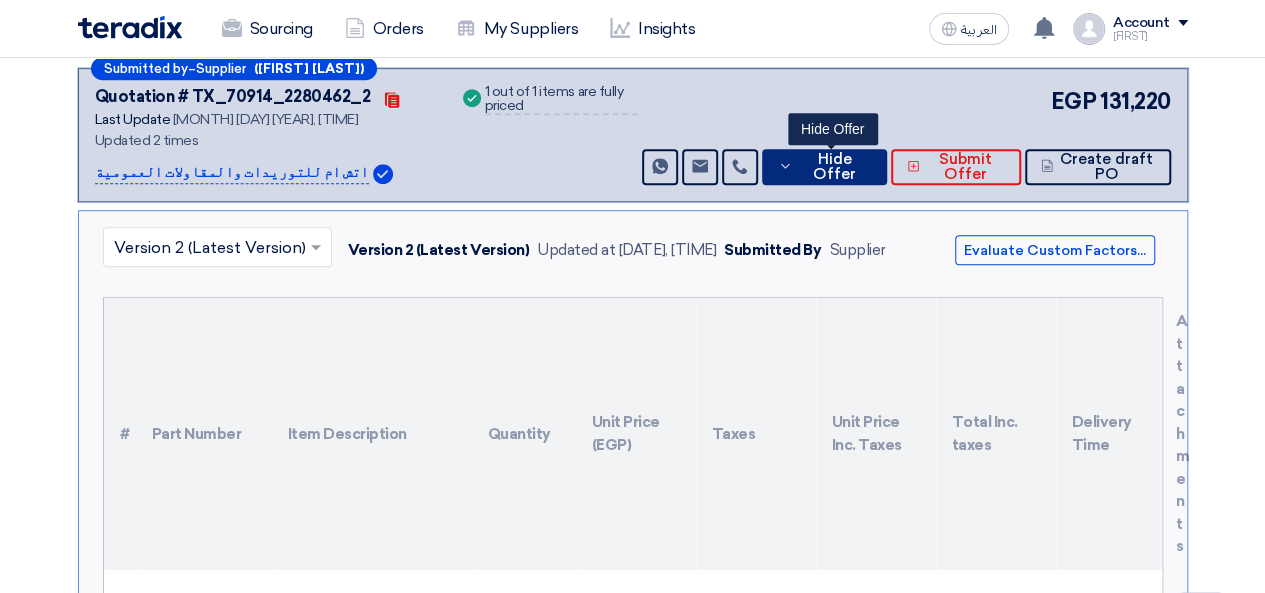 click on "Hide Offer" at bounding box center (835, 167) 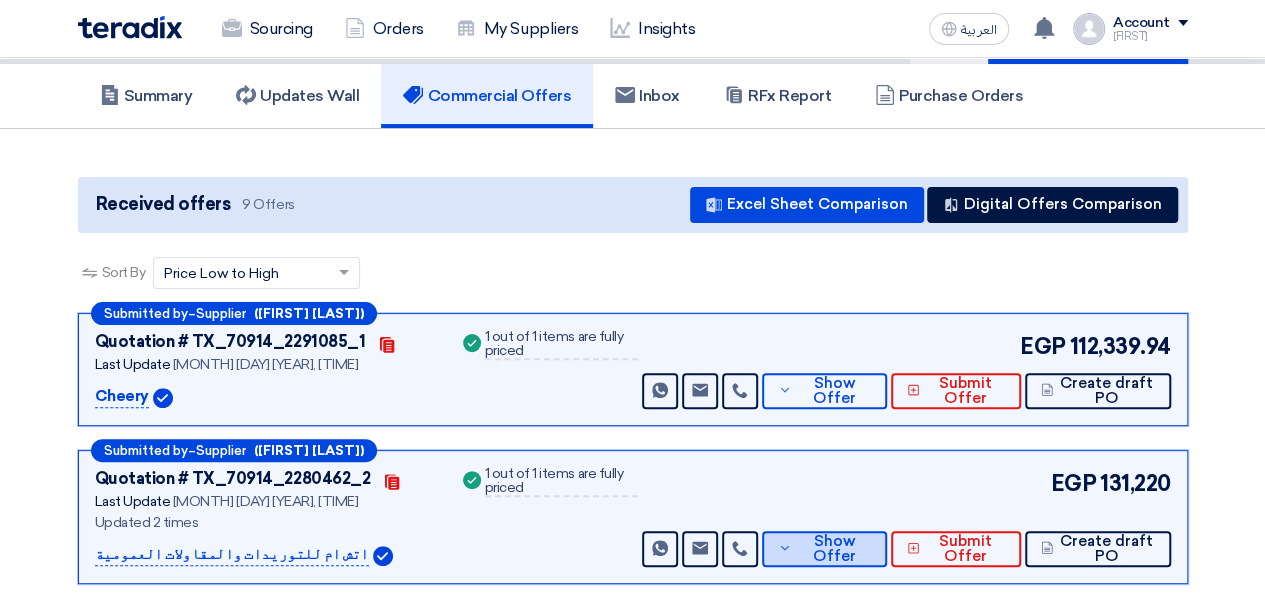 scroll, scrollTop: 108, scrollLeft: 0, axis: vertical 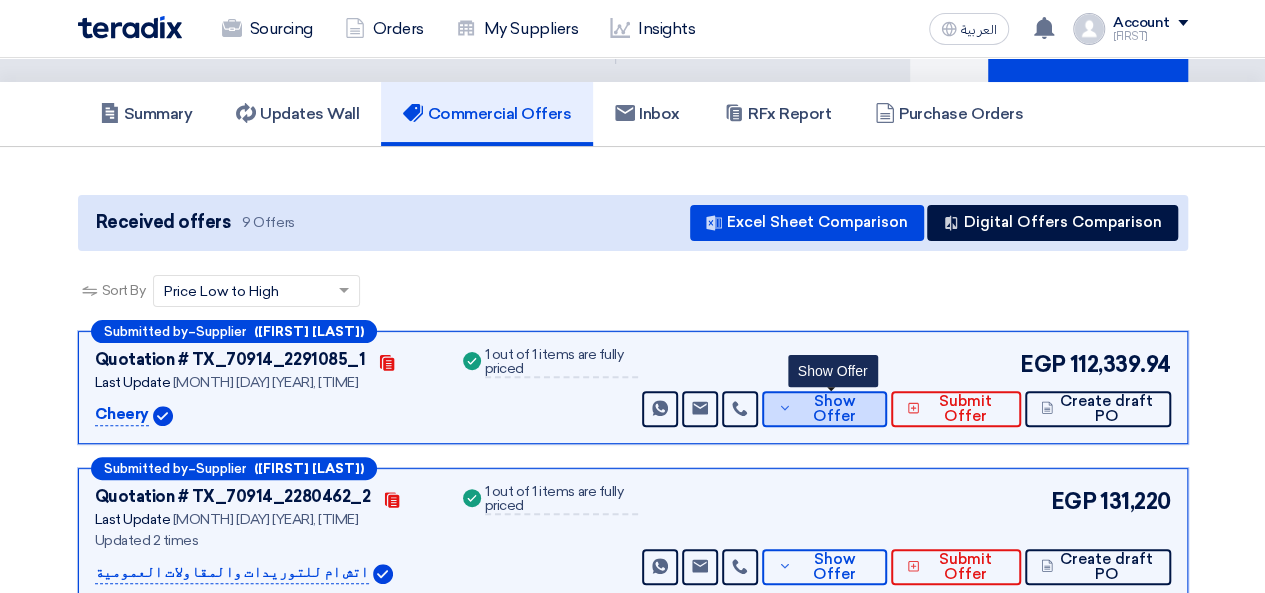 click on "Show Offer" at bounding box center [834, 409] 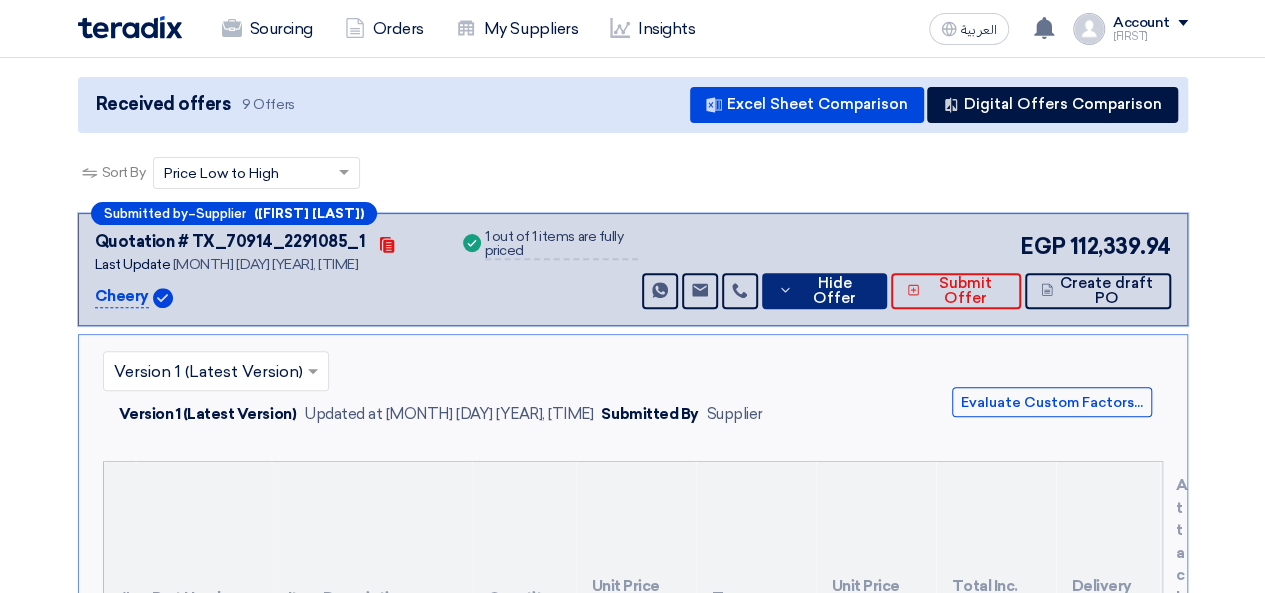 scroll, scrollTop: 208, scrollLeft: 0, axis: vertical 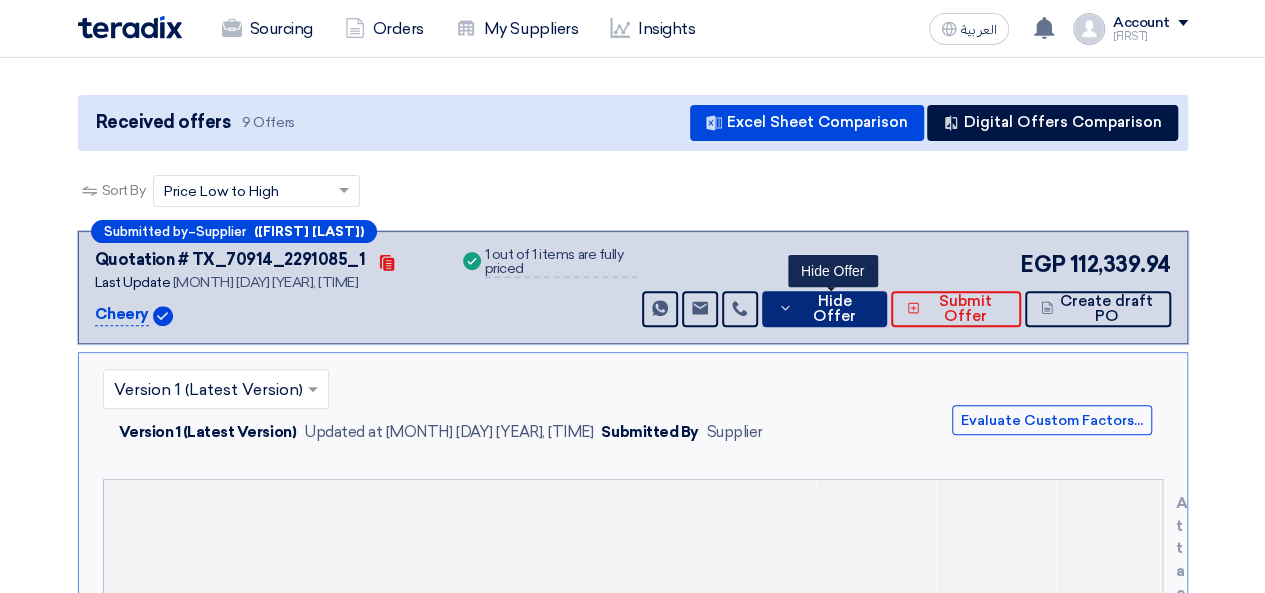 click on "Hide Offer" at bounding box center (824, 309) 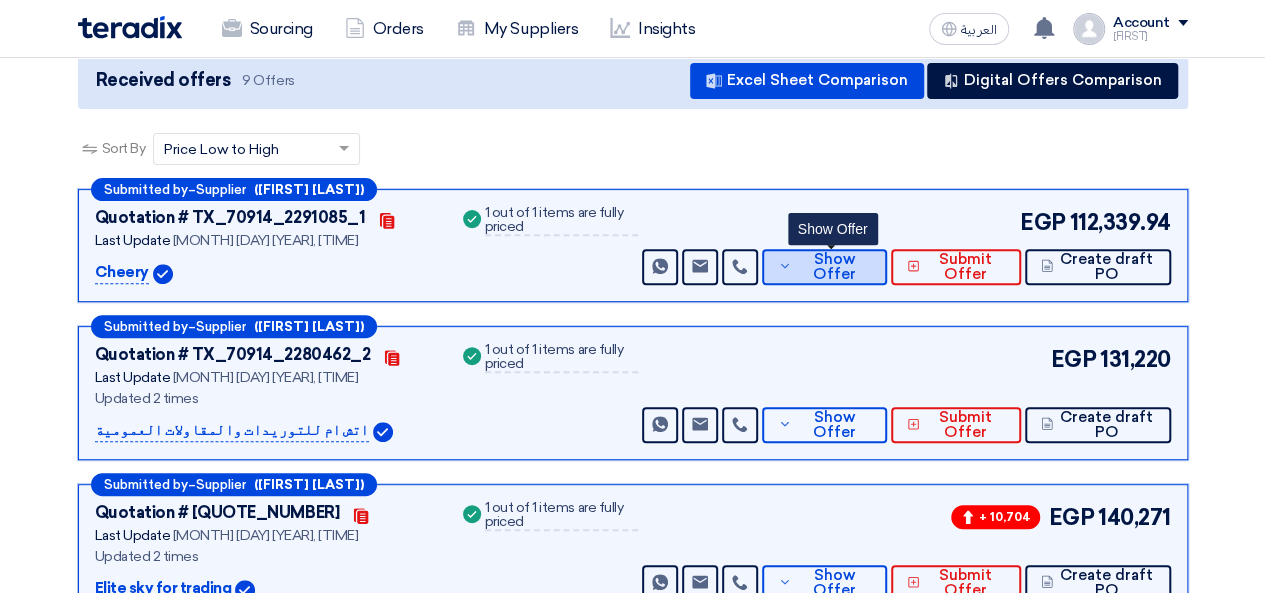 scroll, scrollTop: 308, scrollLeft: 0, axis: vertical 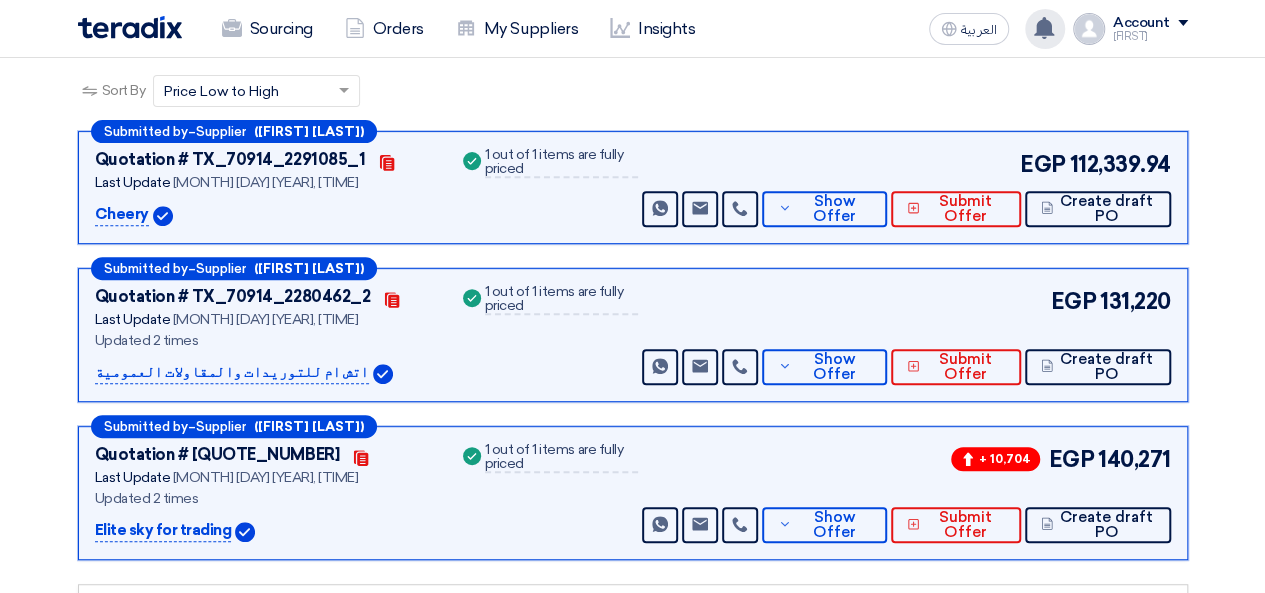 click 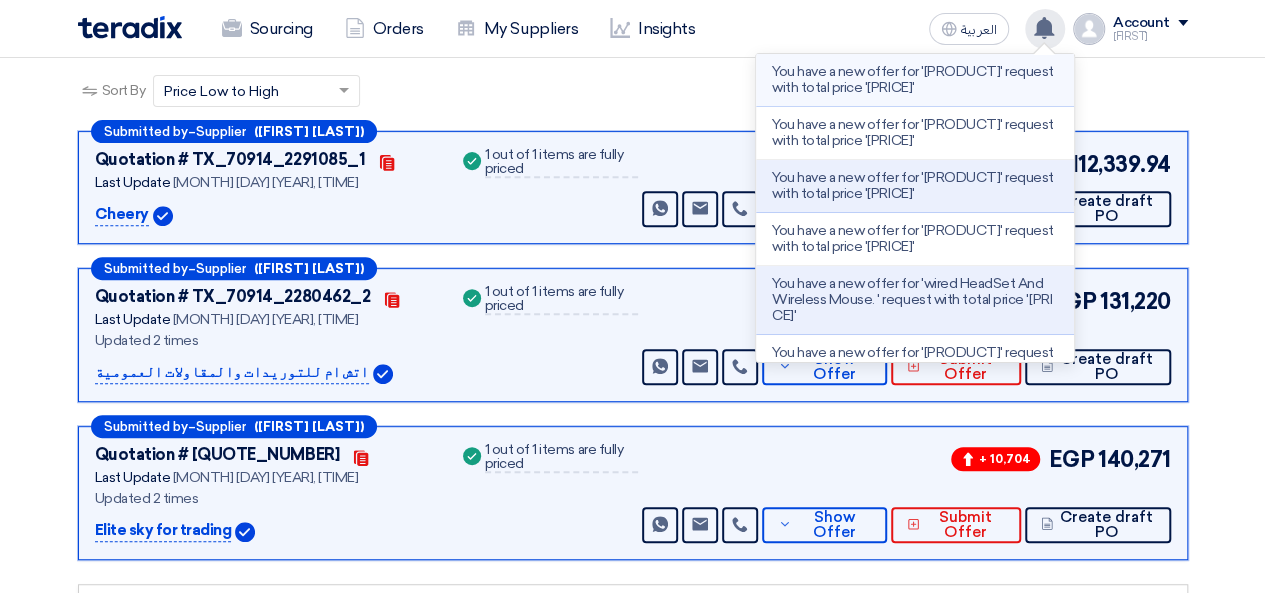 click on "You have a new offer for '[PRODUCT]' request with total price '[PRICE]'" 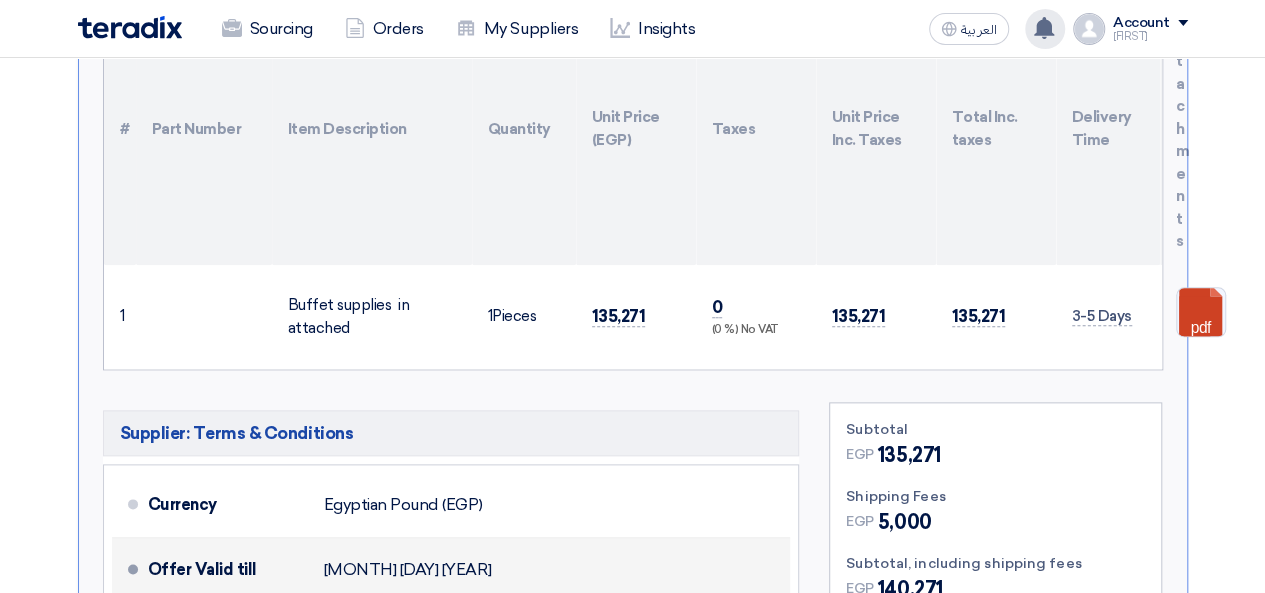 scroll, scrollTop: 1007, scrollLeft: 0, axis: vertical 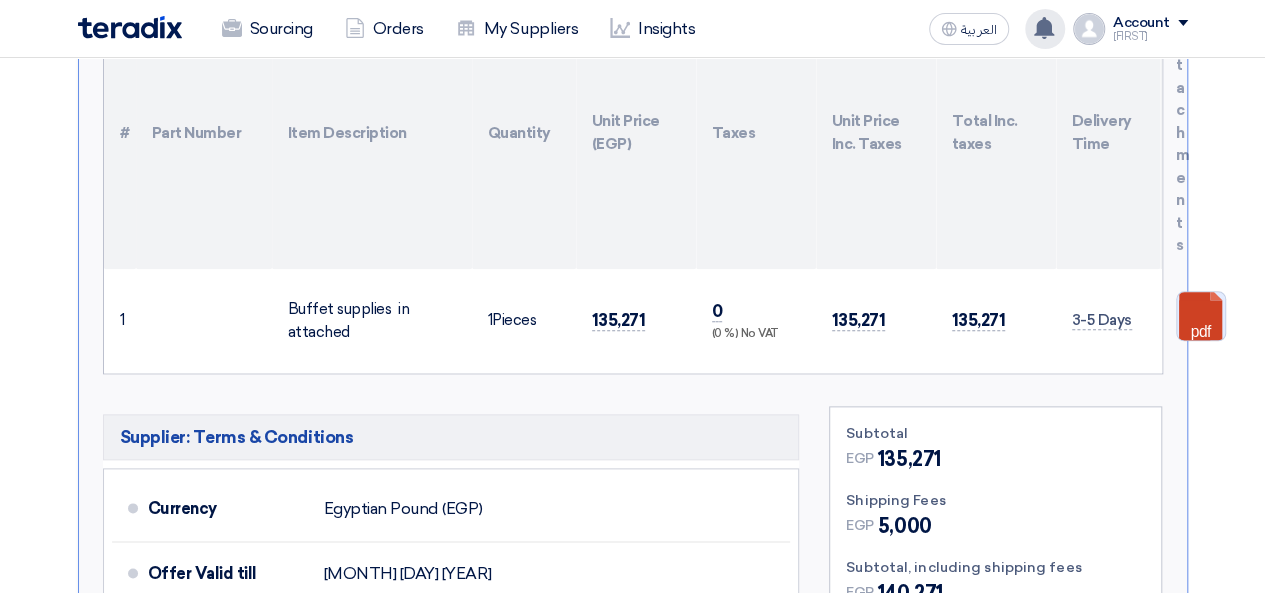 click at bounding box center (1257, 352) 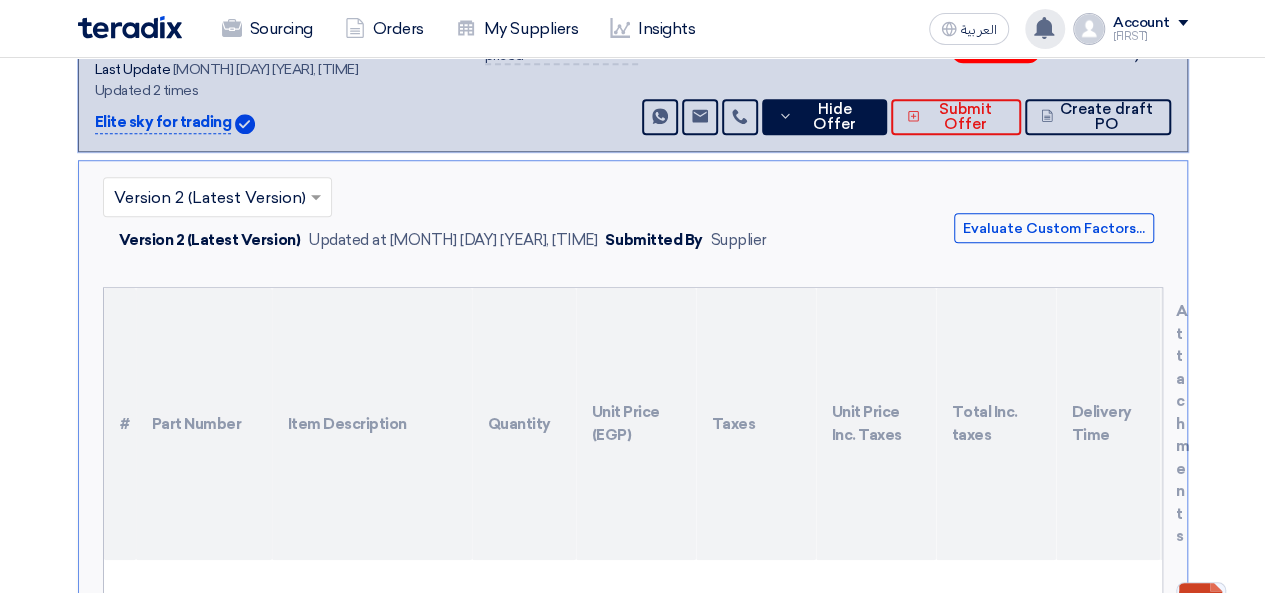 scroll, scrollTop: 707, scrollLeft: 0, axis: vertical 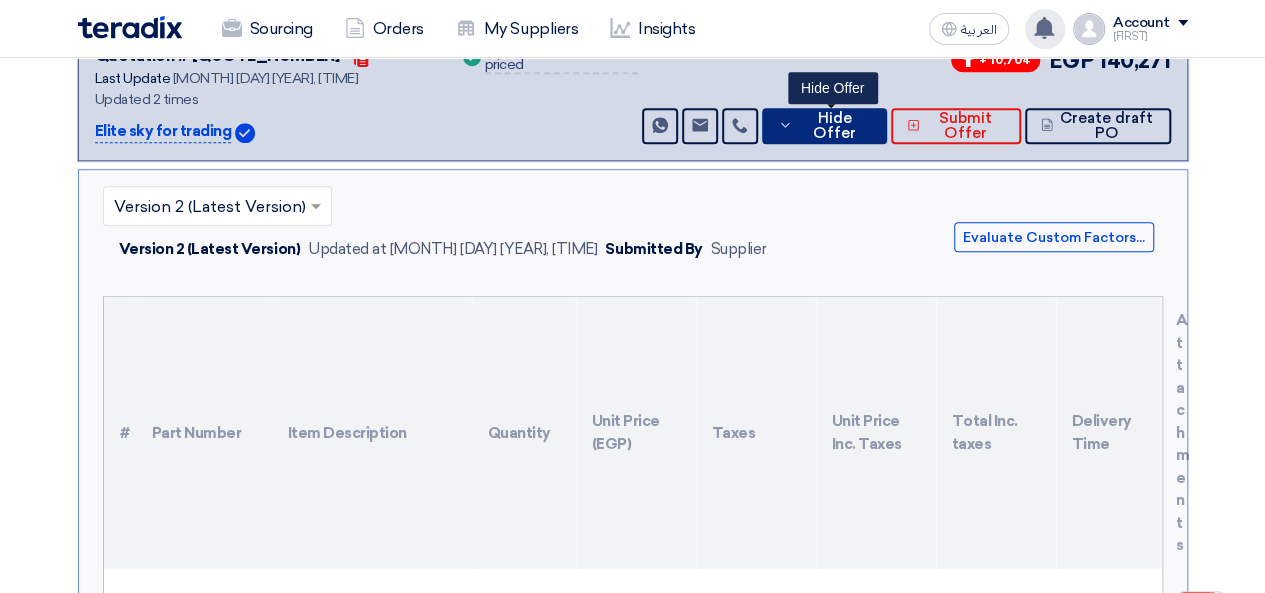 click on "Hide Offer" at bounding box center (835, 126) 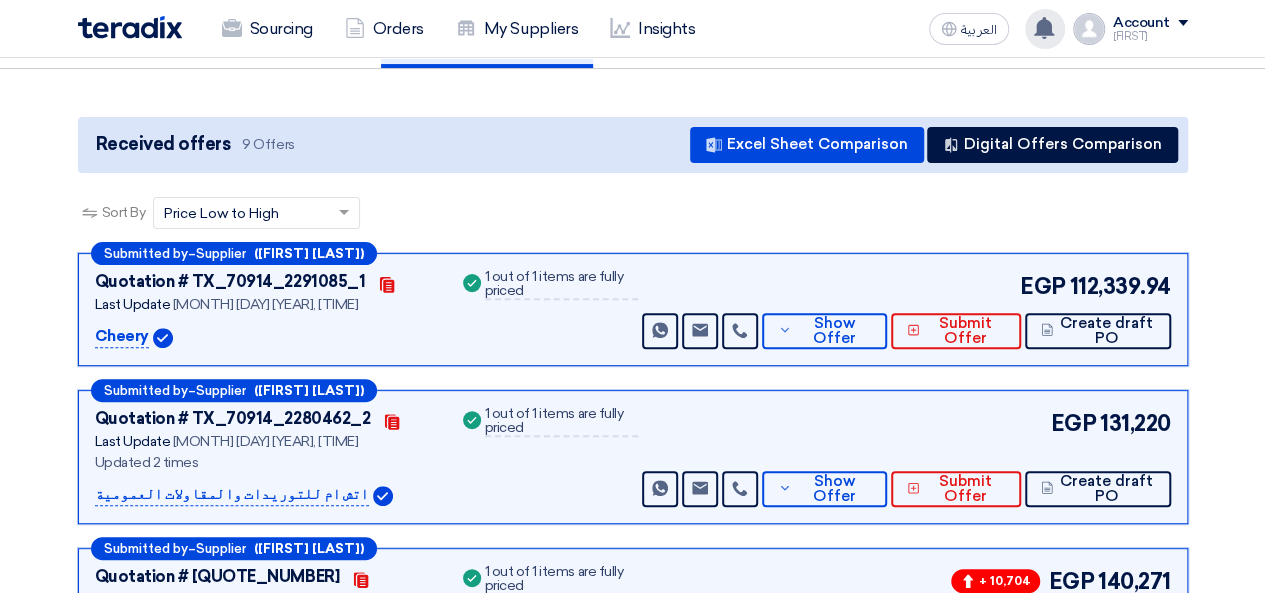 scroll, scrollTop: 0, scrollLeft: 0, axis: both 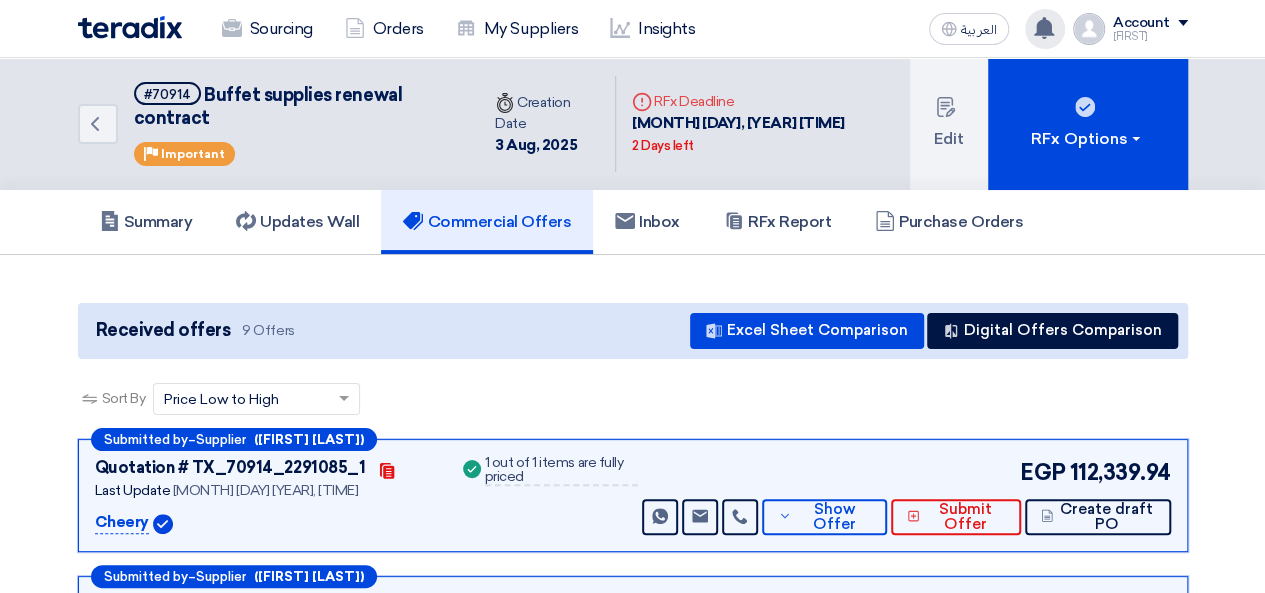 click 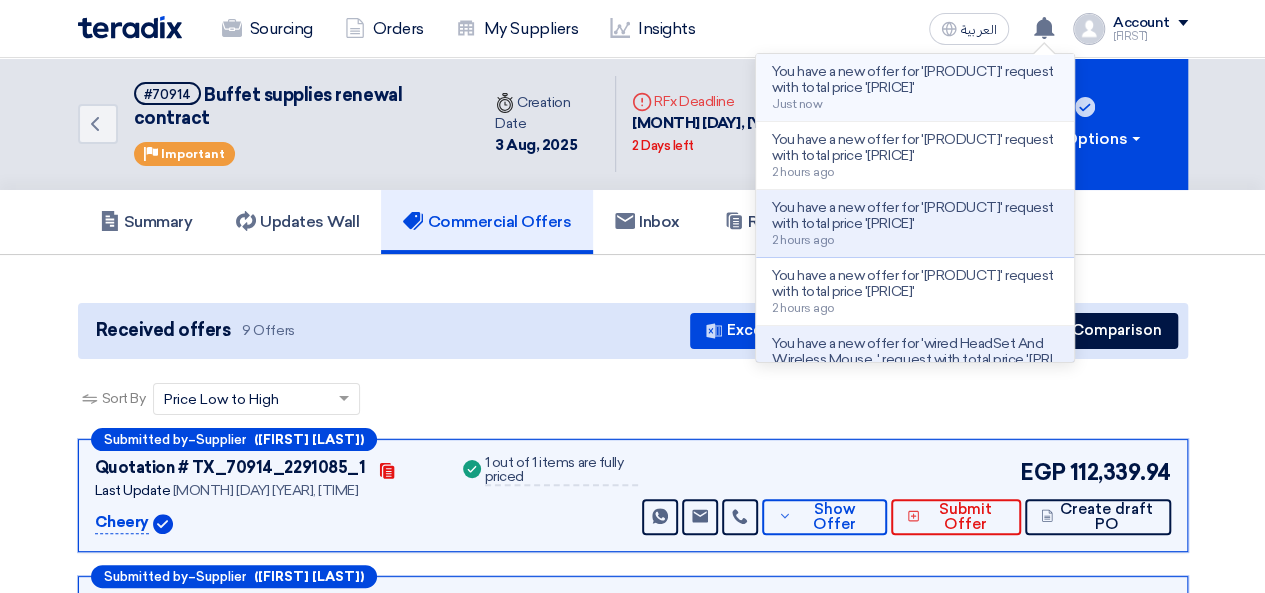 click on "You have a new offer for '[PRODUCT]' request with total price '[PRICE]'" 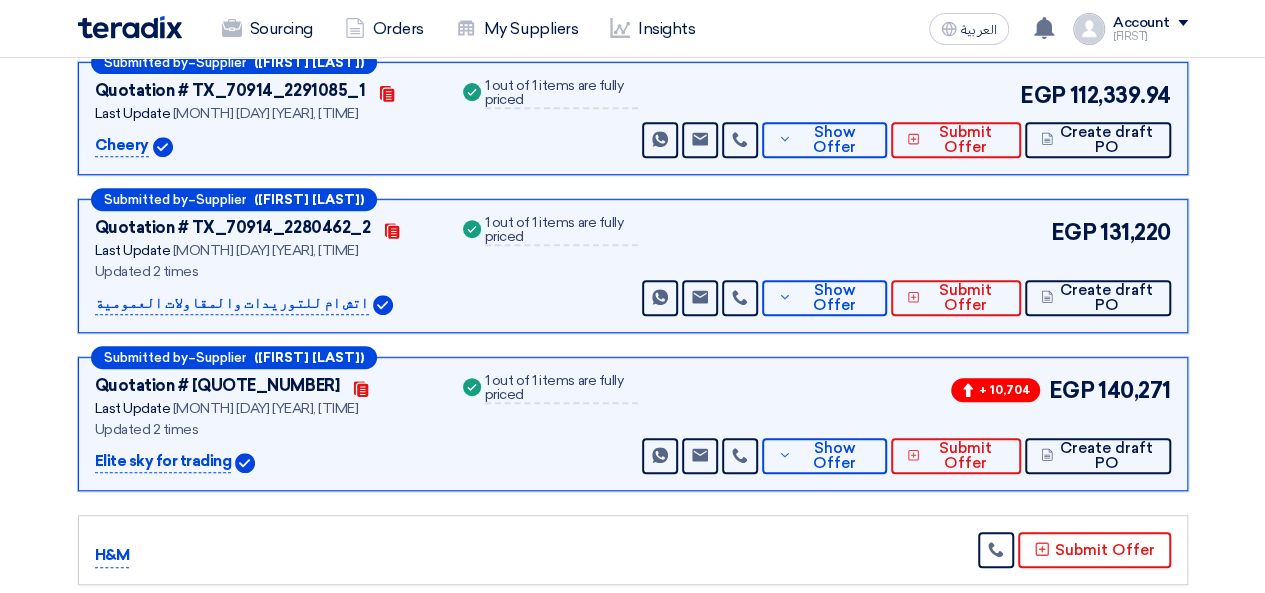 scroll, scrollTop: 400, scrollLeft: 0, axis: vertical 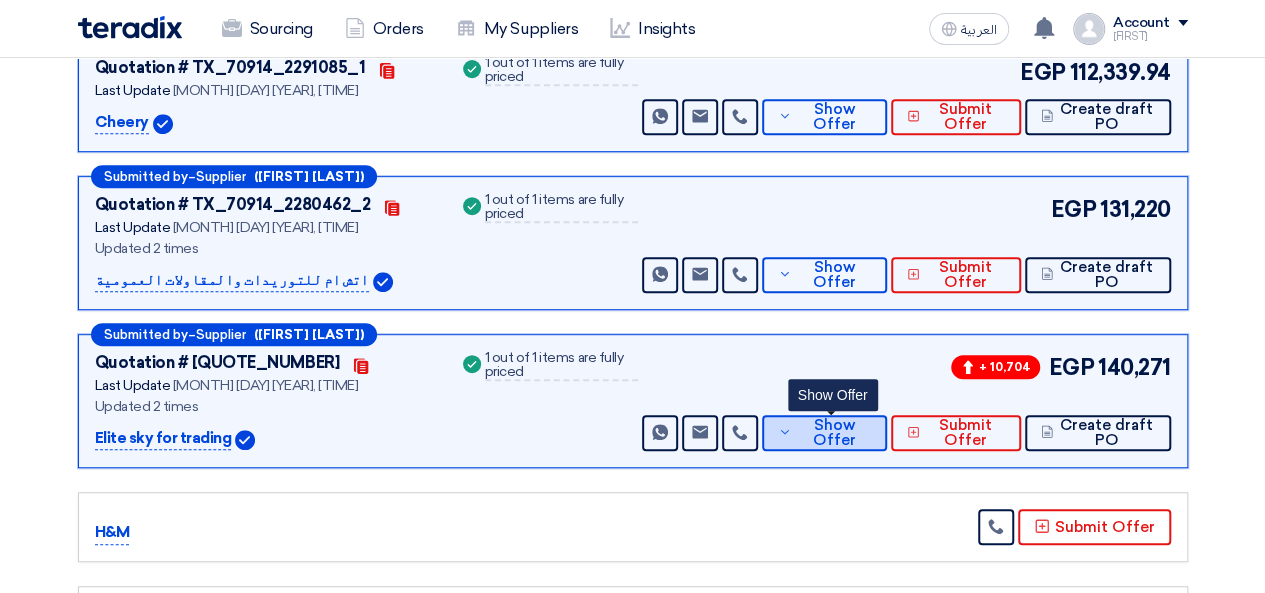 click on "Show Offer" at bounding box center [834, 433] 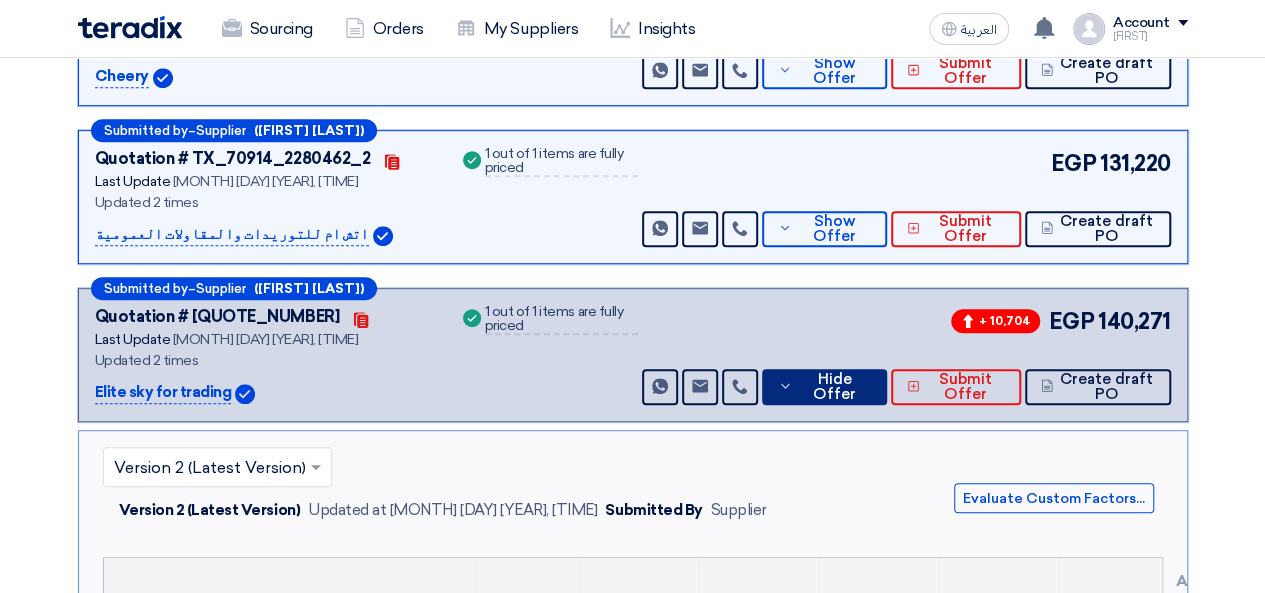 scroll, scrollTop: 400, scrollLeft: 0, axis: vertical 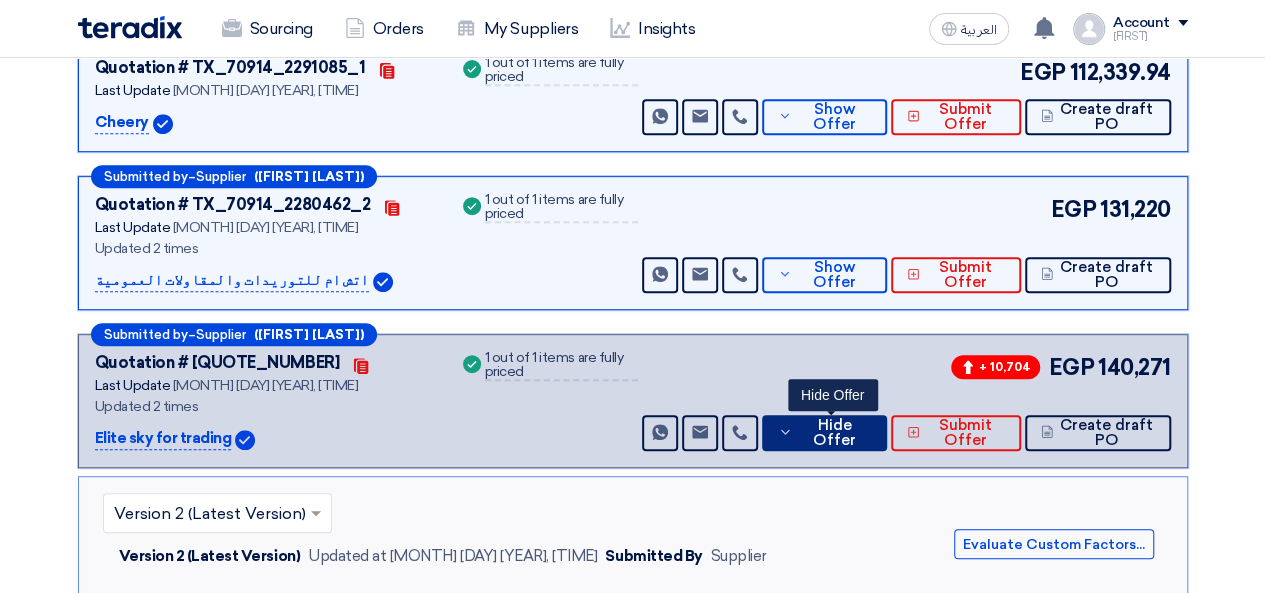 click 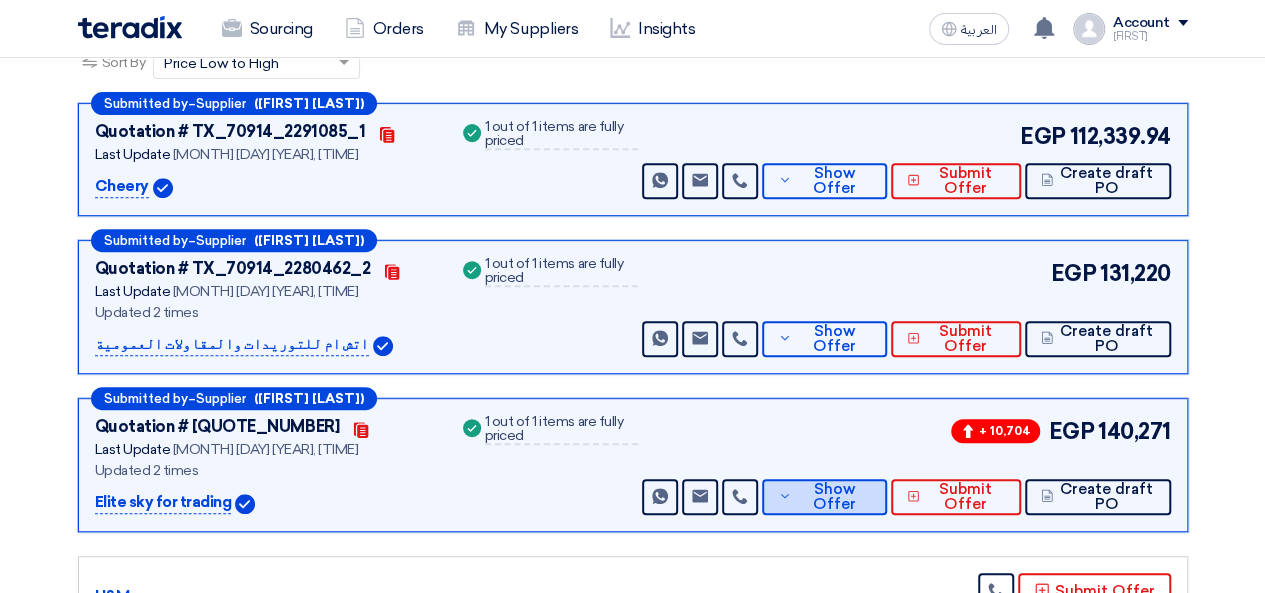 scroll, scrollTop: 400, scrollLeft: 0, axis: vertical 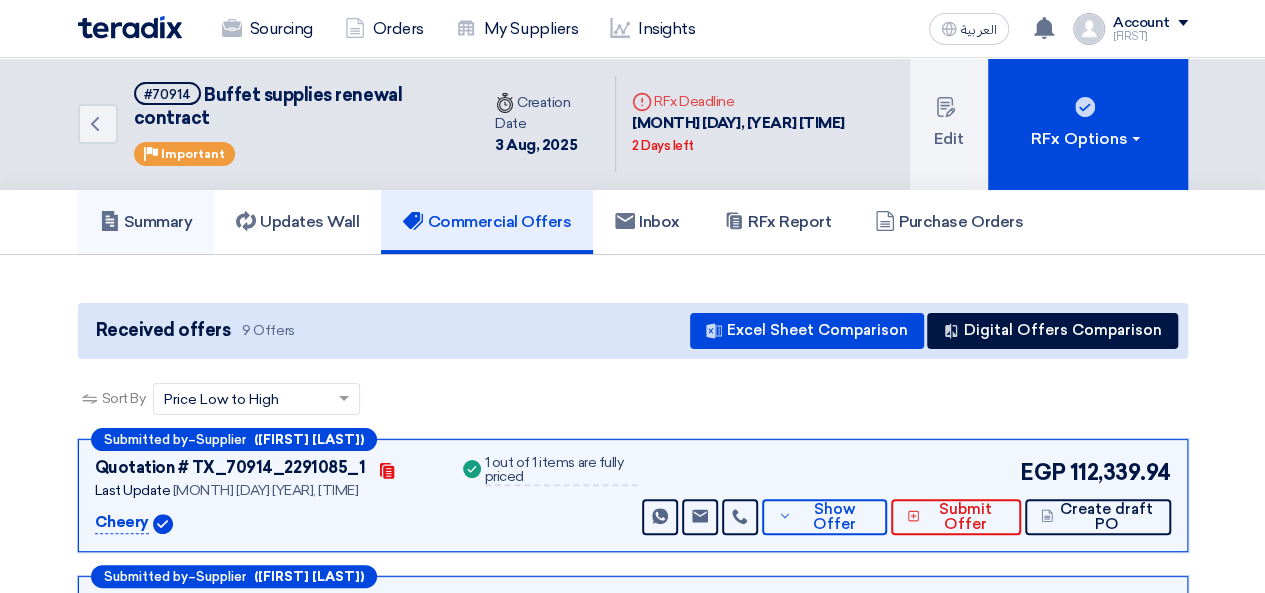 click on "Summary" 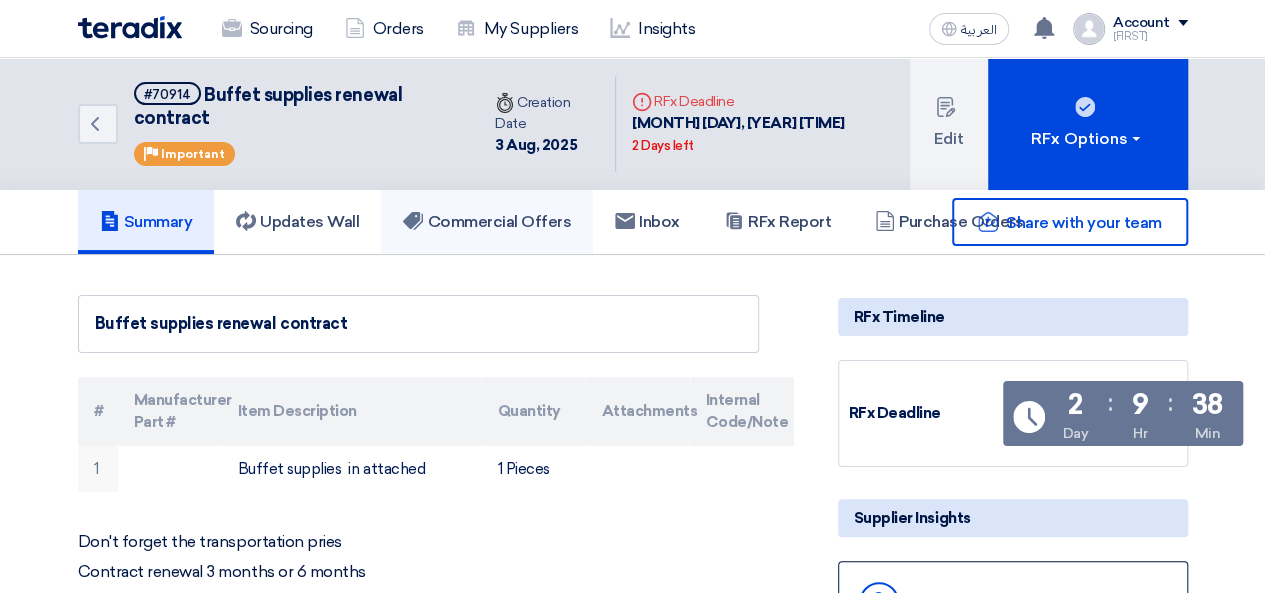 click on "Commercial Offers" 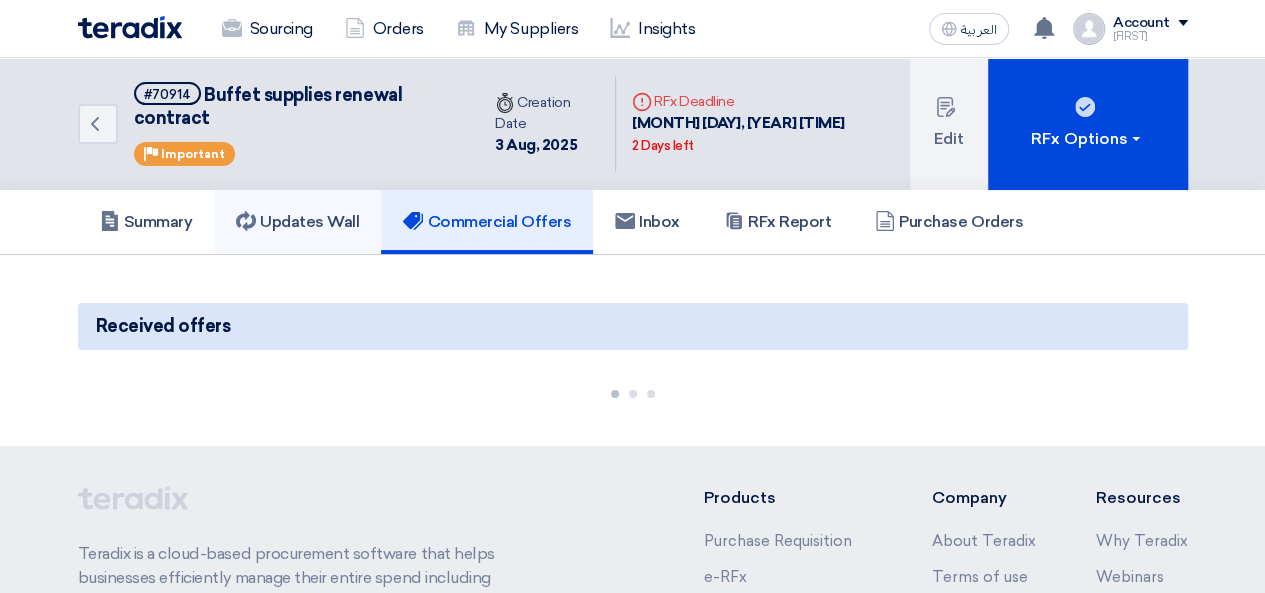 click on "Updates Wall" 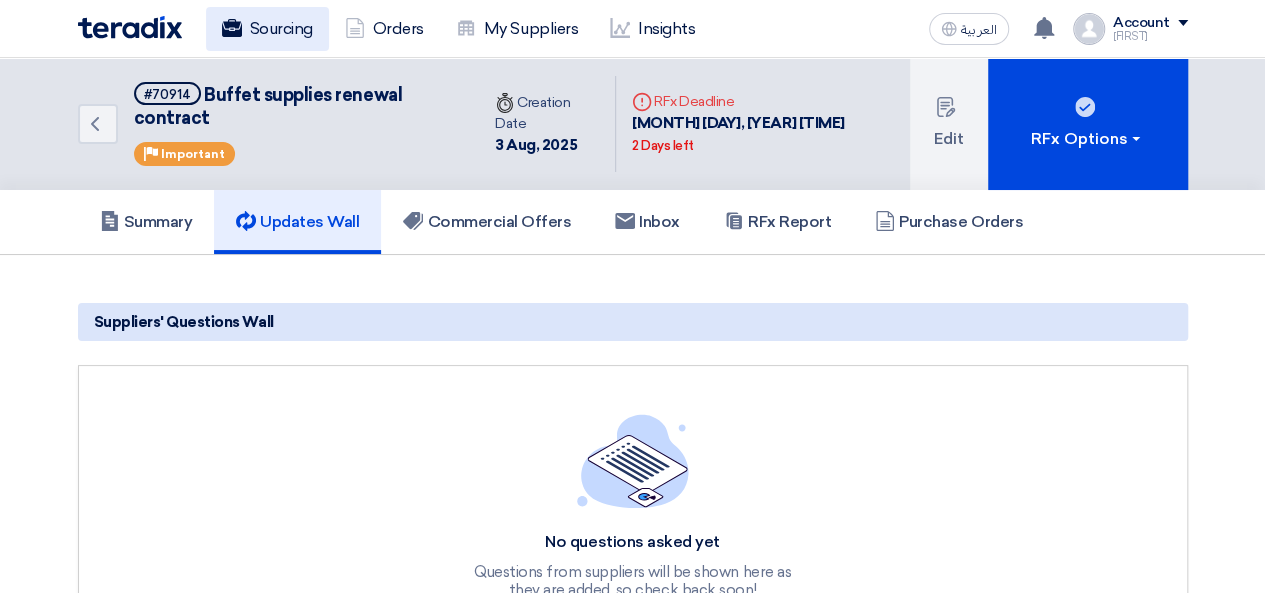 click on "Sourcing" 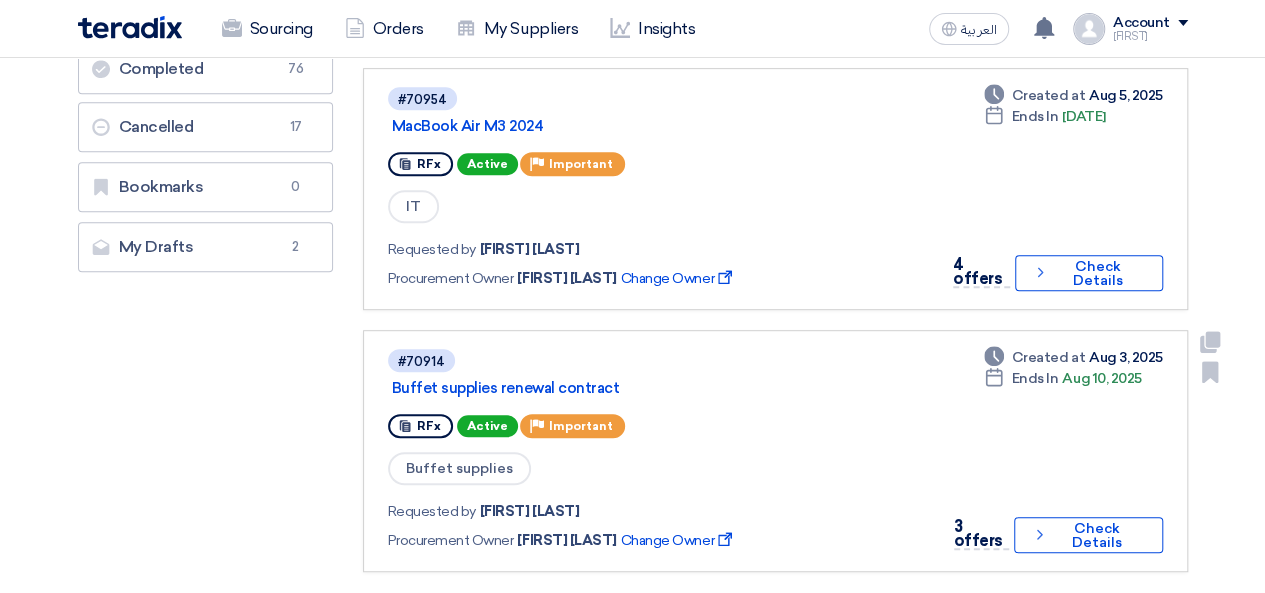 scroll, scrollTop: 400, scrollLeft: 0, axis: vertical 